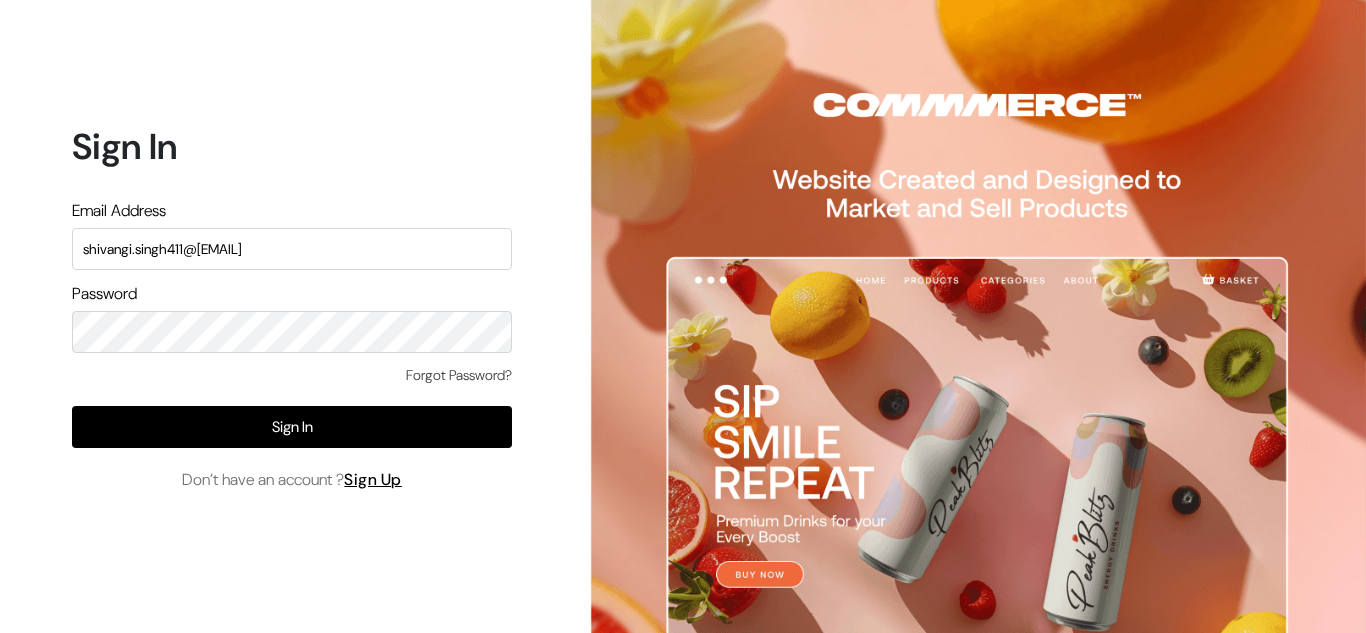 scroll, scrollTop: 0, scrollLeft: 0, axis: both 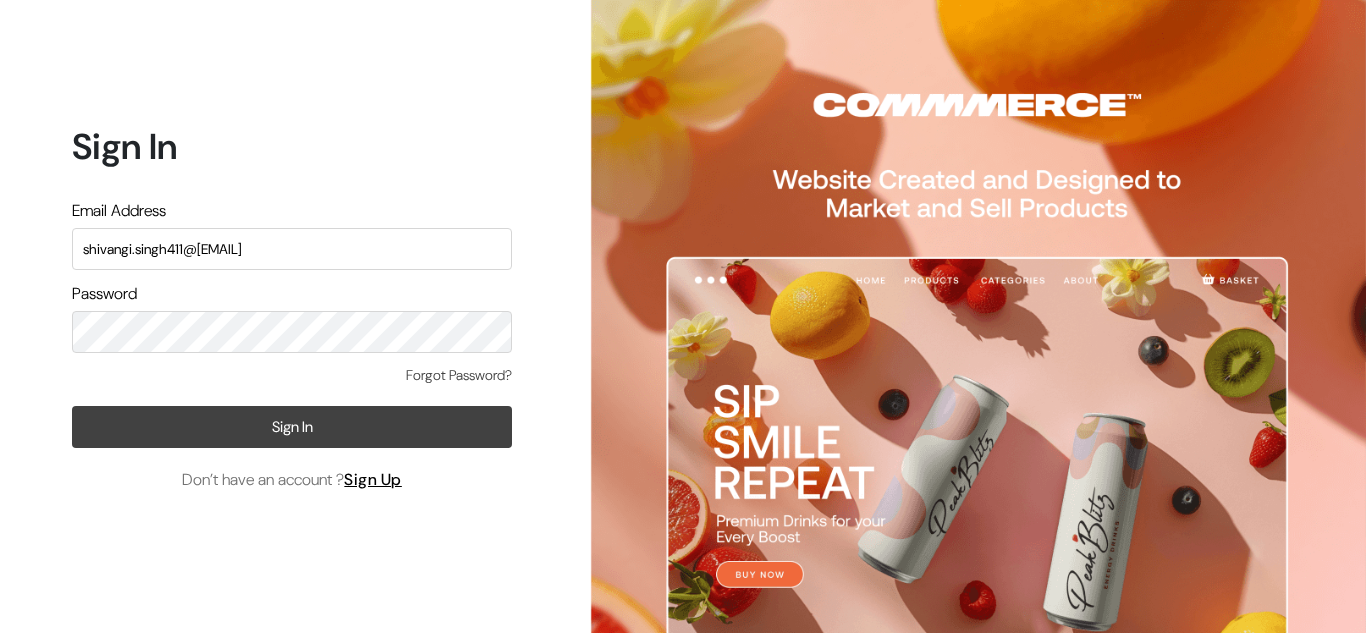 click on "Sign In" at bounding box center (292, 427) 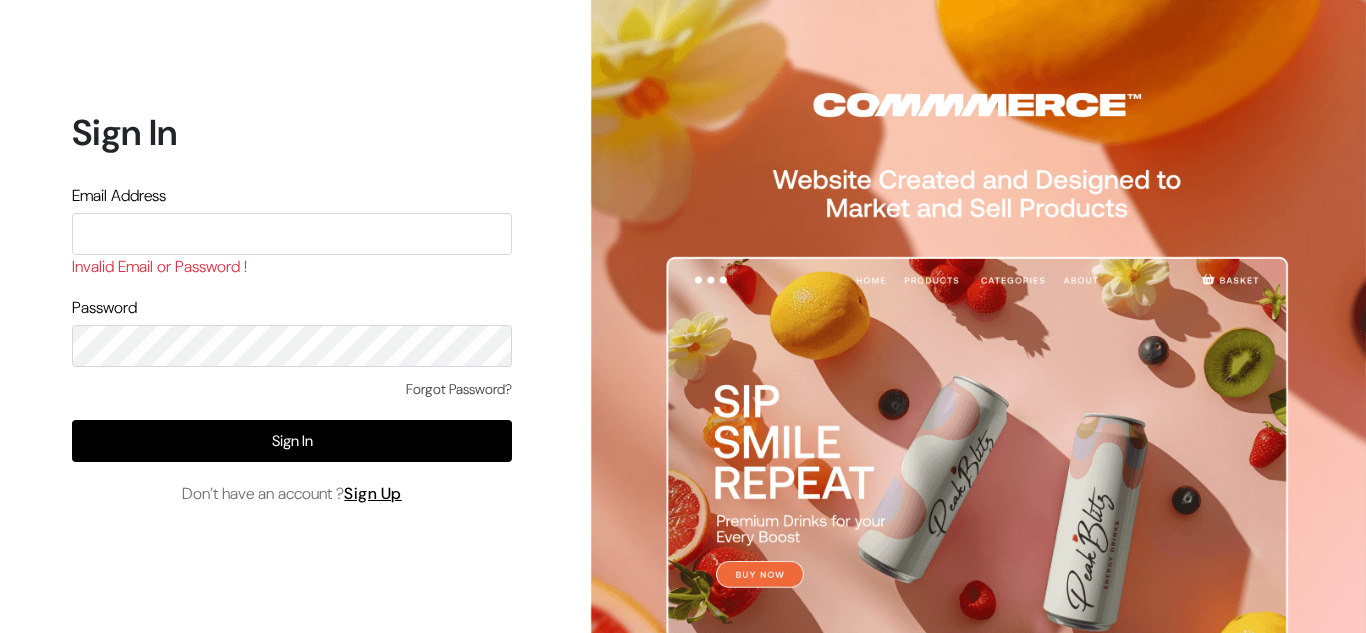 scroll, scrollTop: 0, scrollLeft: 0, axis: both 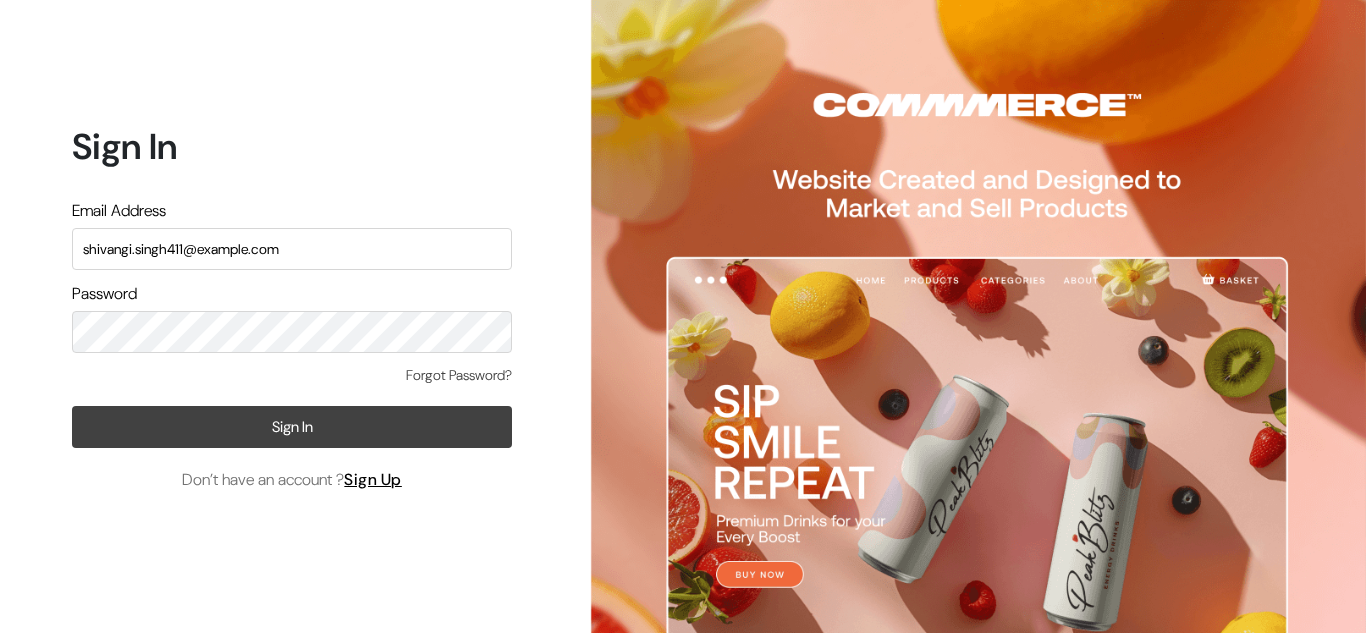 click on "Sign In" at bounding box center [292, 427] 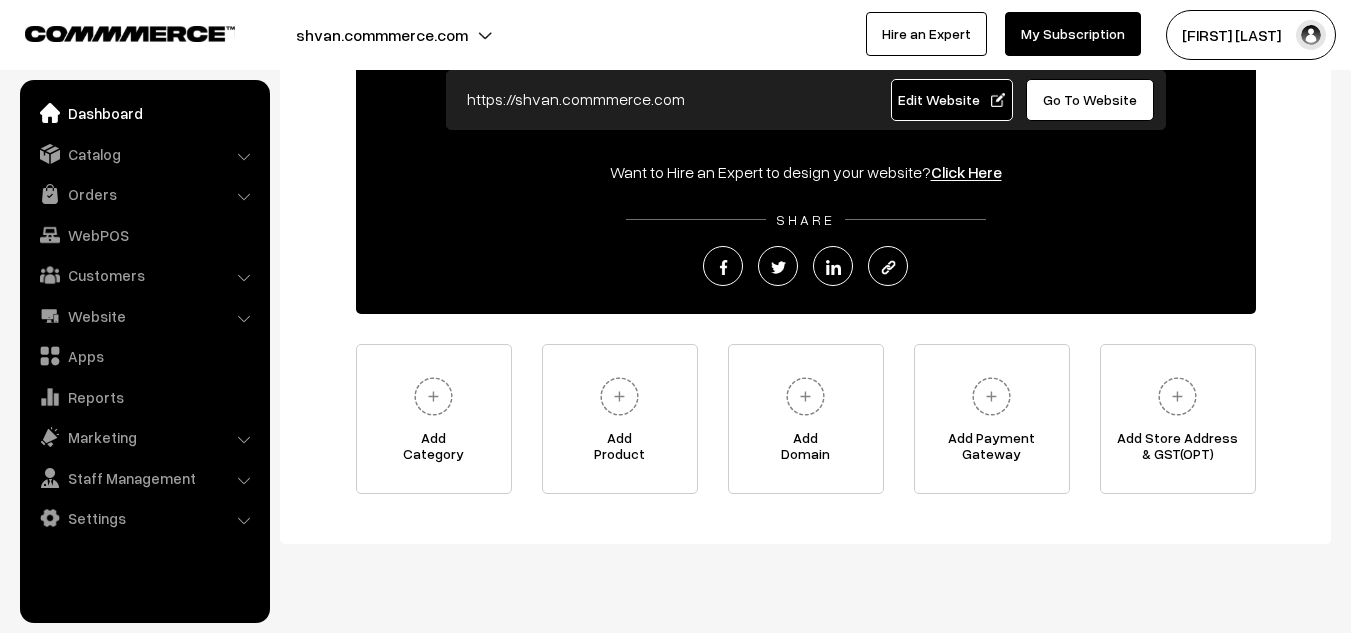 scroll, scrollTop: 202, scrollLeft: 0, axis: vertical 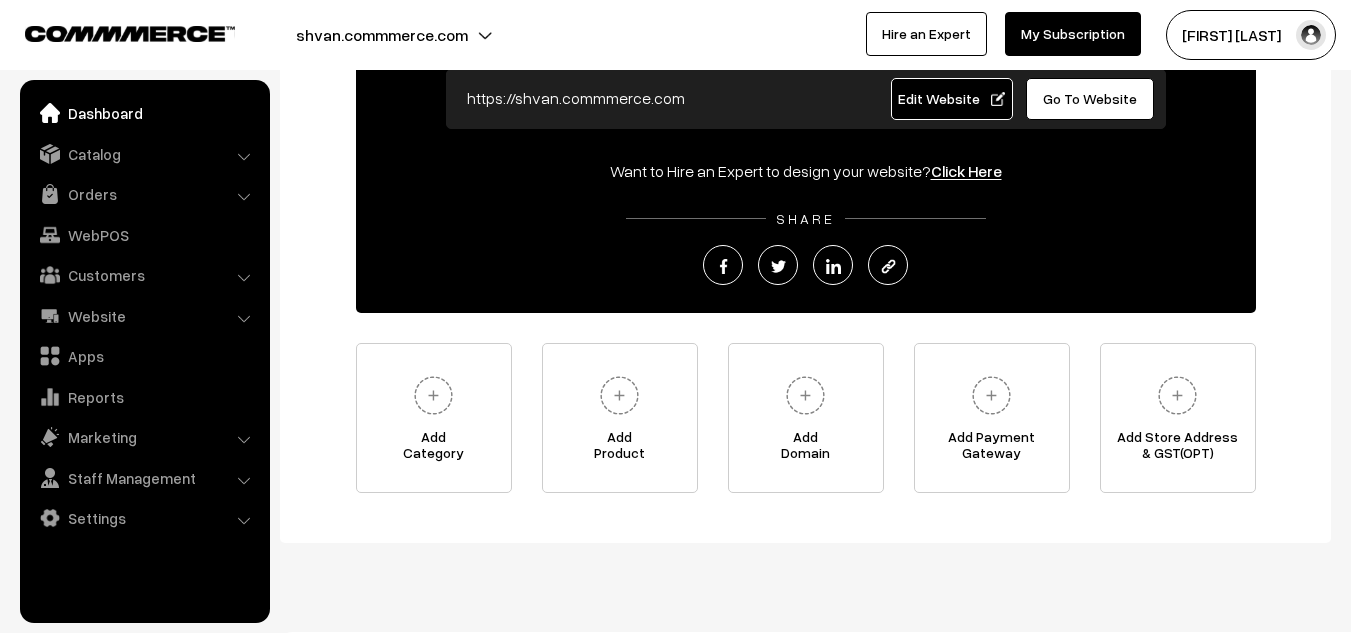 click on "Dashboard" at bounding box center [144, 113] 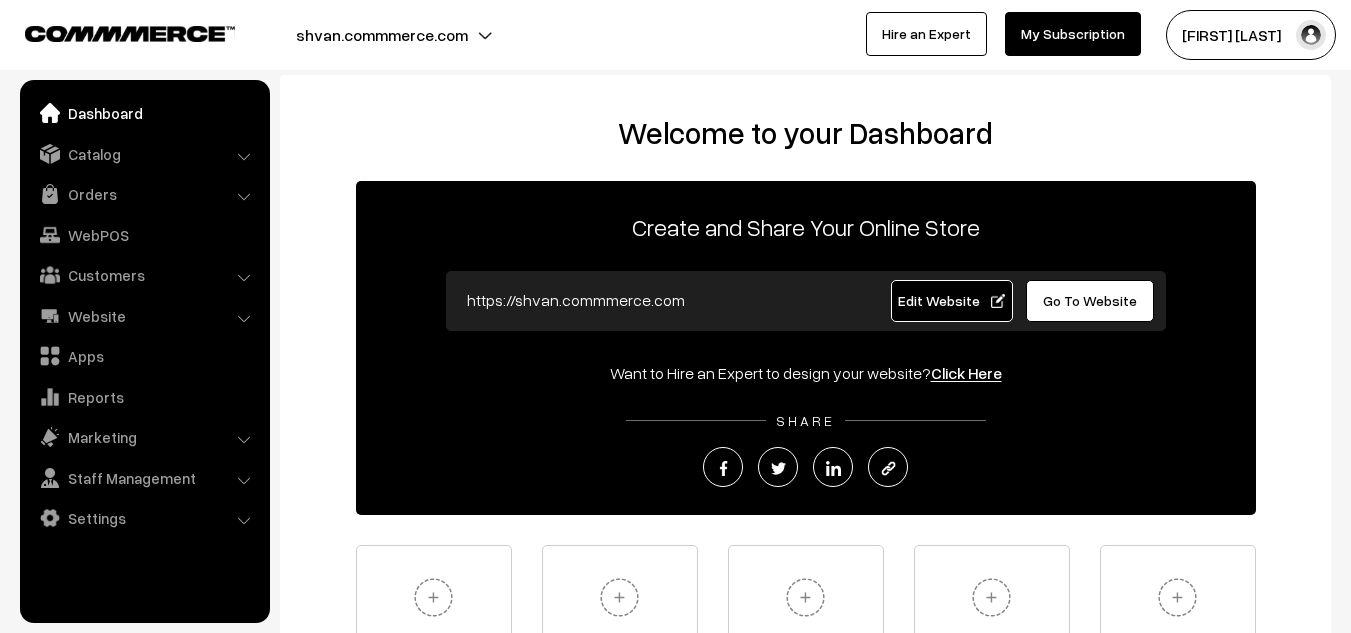 scroll, scrollTop: 0, scrollLeft: 0, axis: both 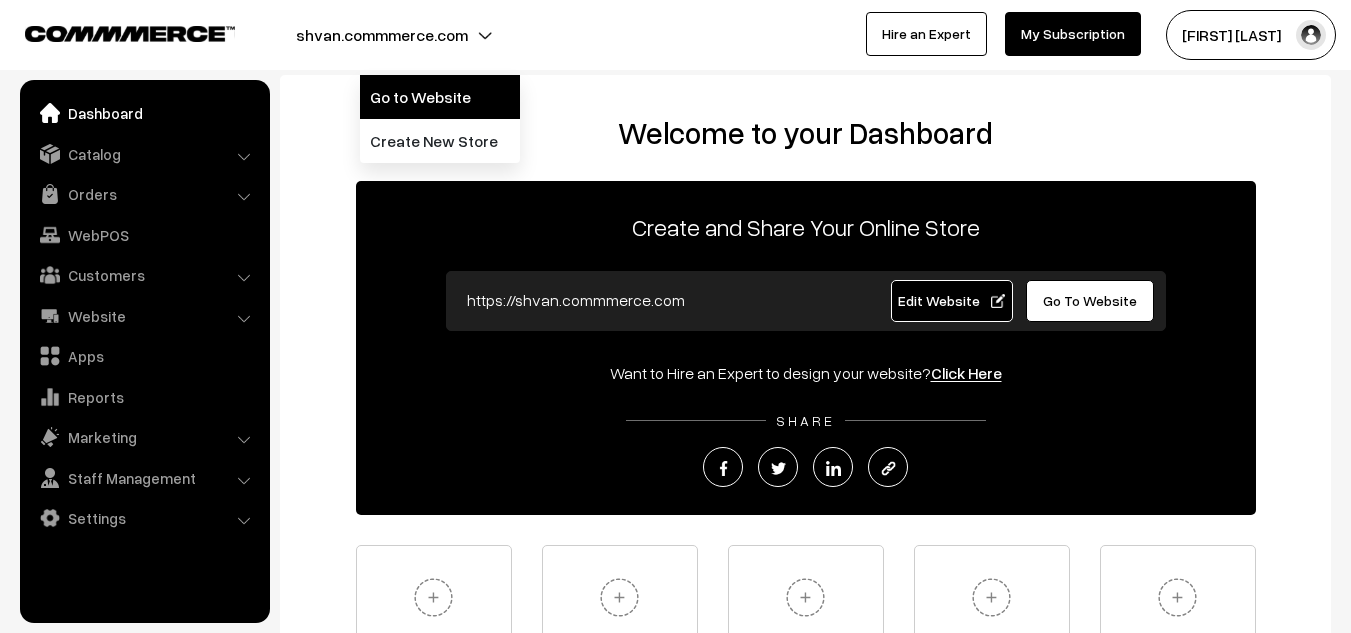 click on "Go to Website" at bounding box center [440, 97] 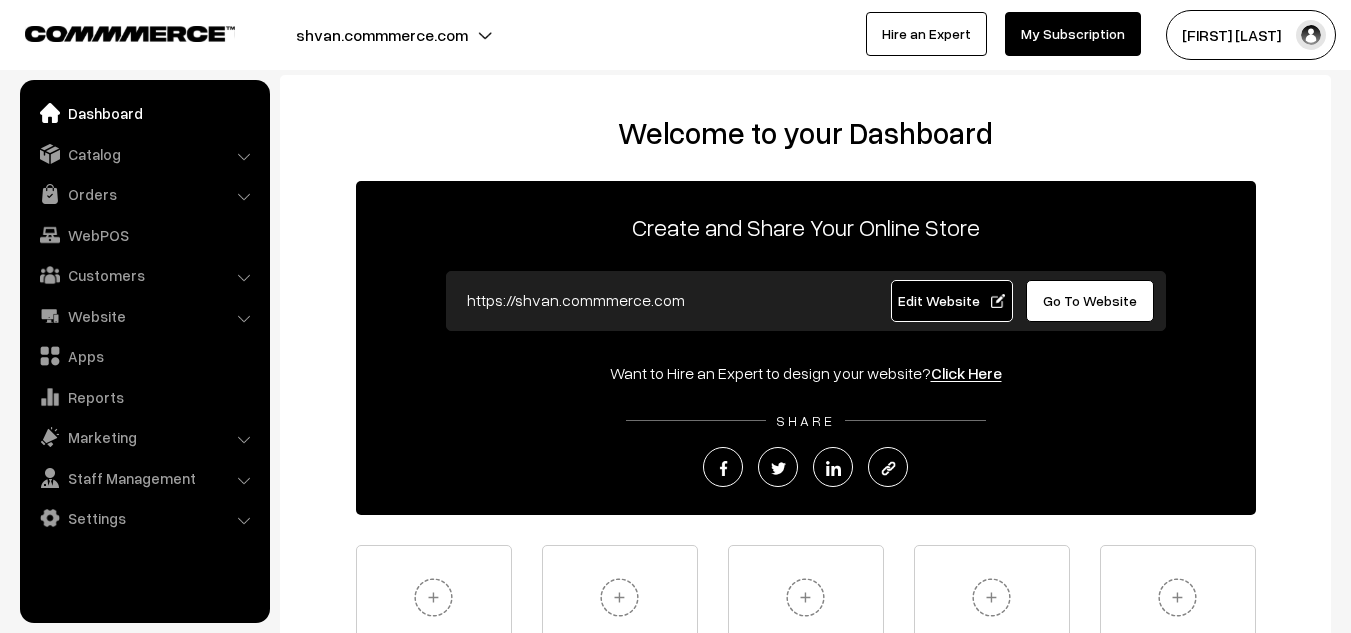 click on "shvan.commmerce.com" at bounding box center [382, 35] 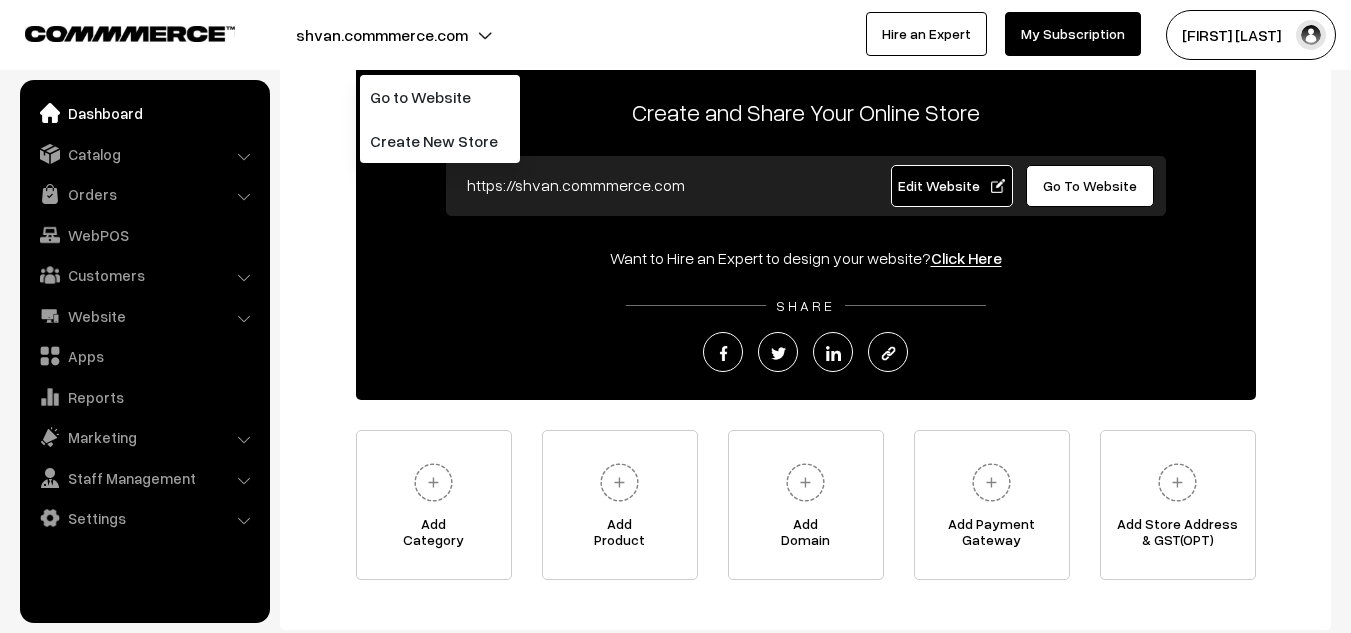 scroll, scrollTop: 116, scrollLeft: 0, axis: vertical 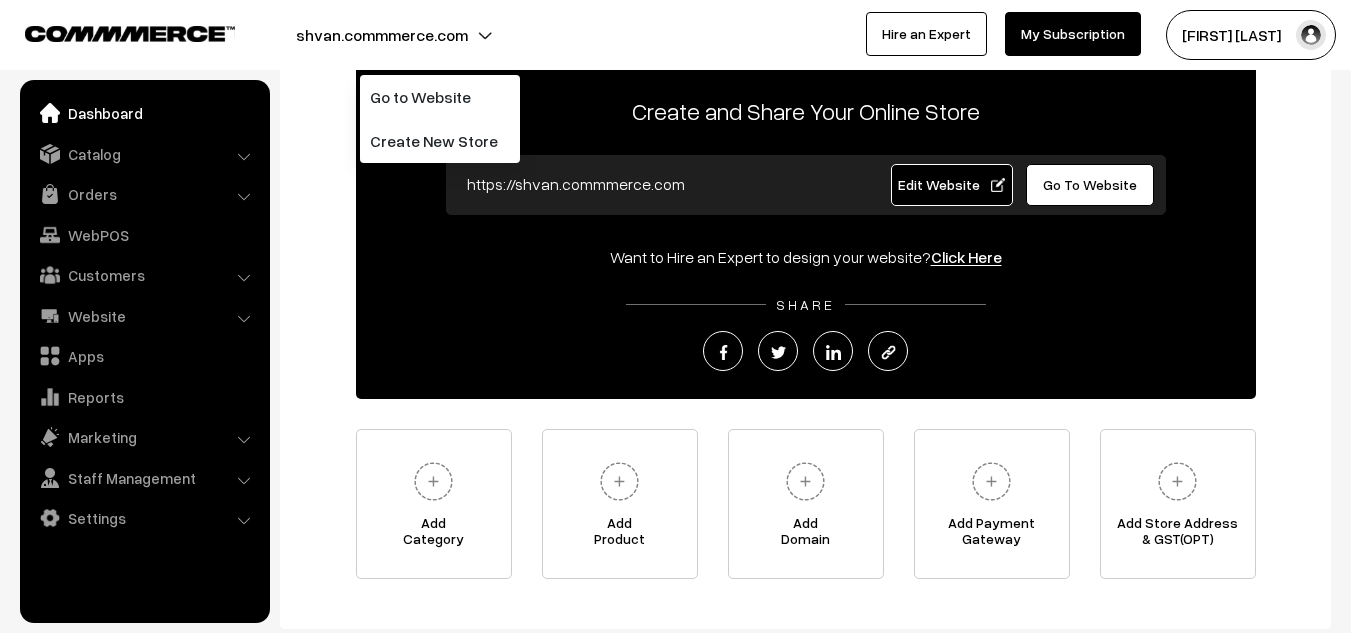 click on "Edit Website" at bounding box center (951, 184) 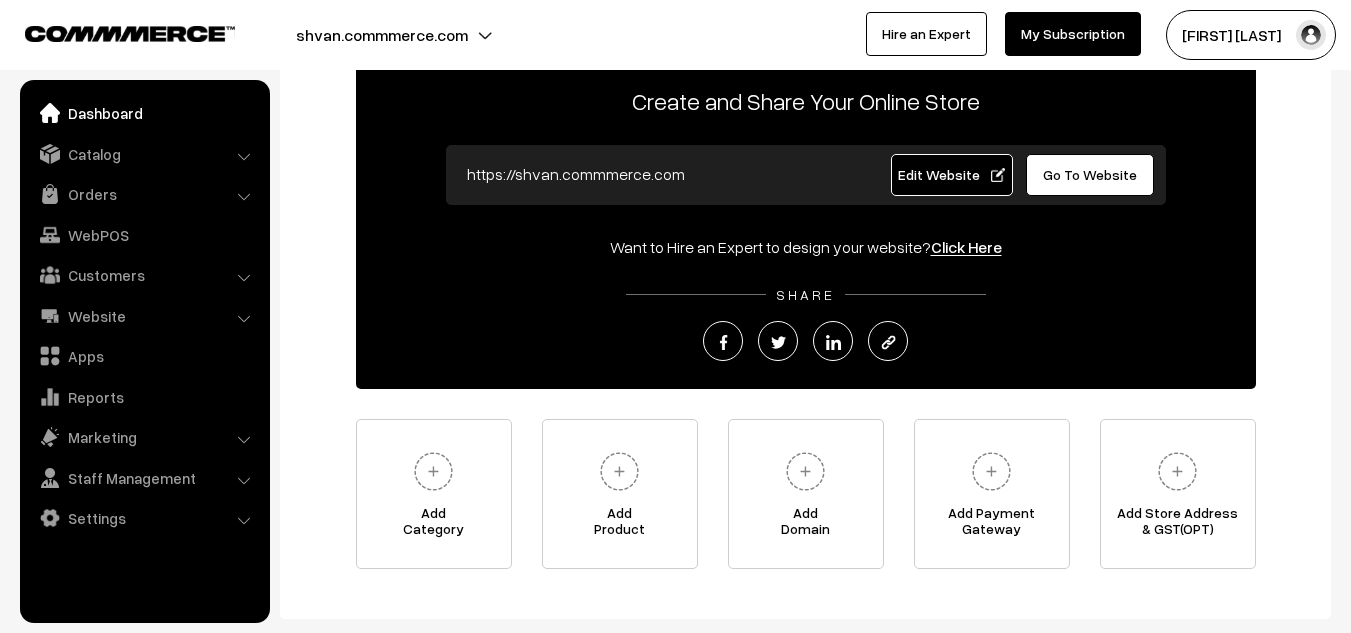 scroll, scrollTop: 127, scrollLeft: 0, axis: vertical 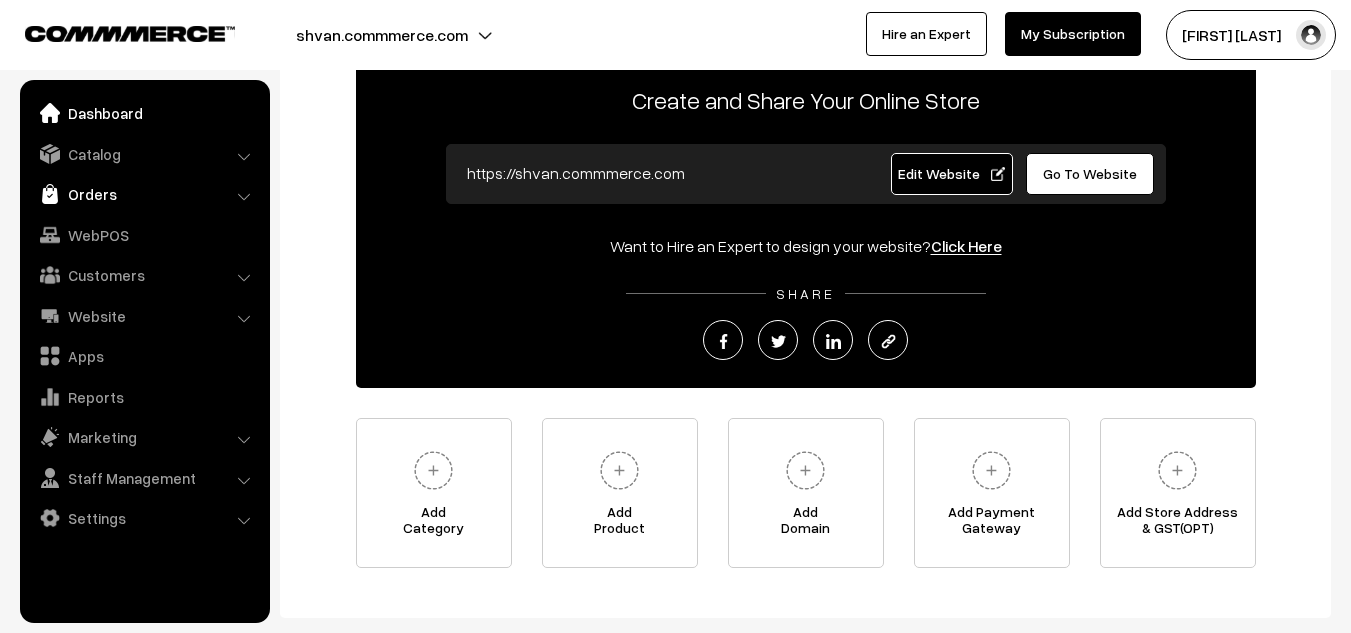 click on "Orders" at bounding box center (144, 194) 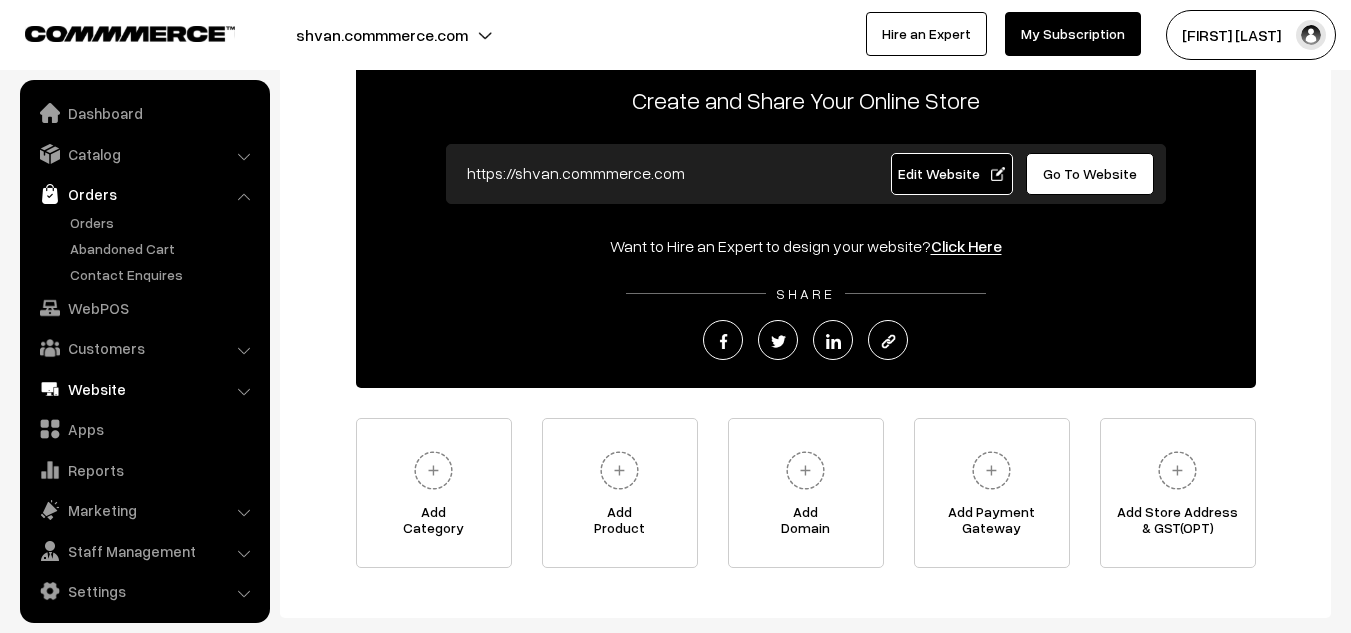 click on "Website" at bounding box center [144, 389] 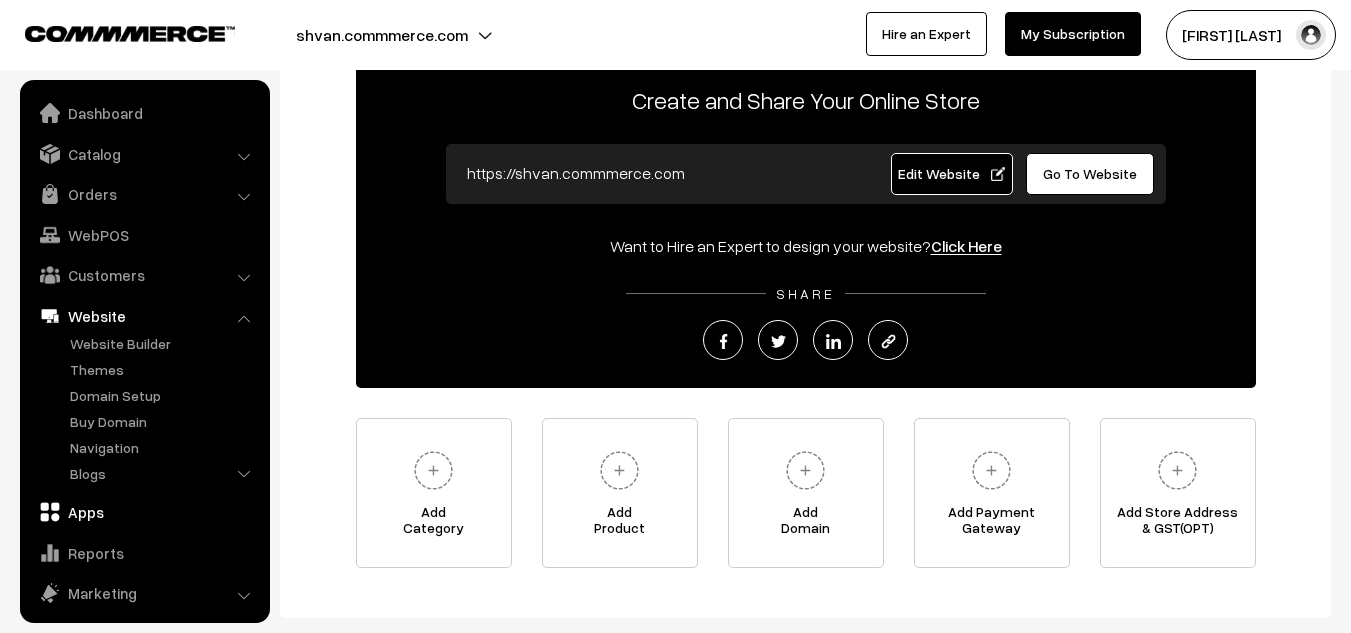 click on "Apps" at bounding box center (144, 512) 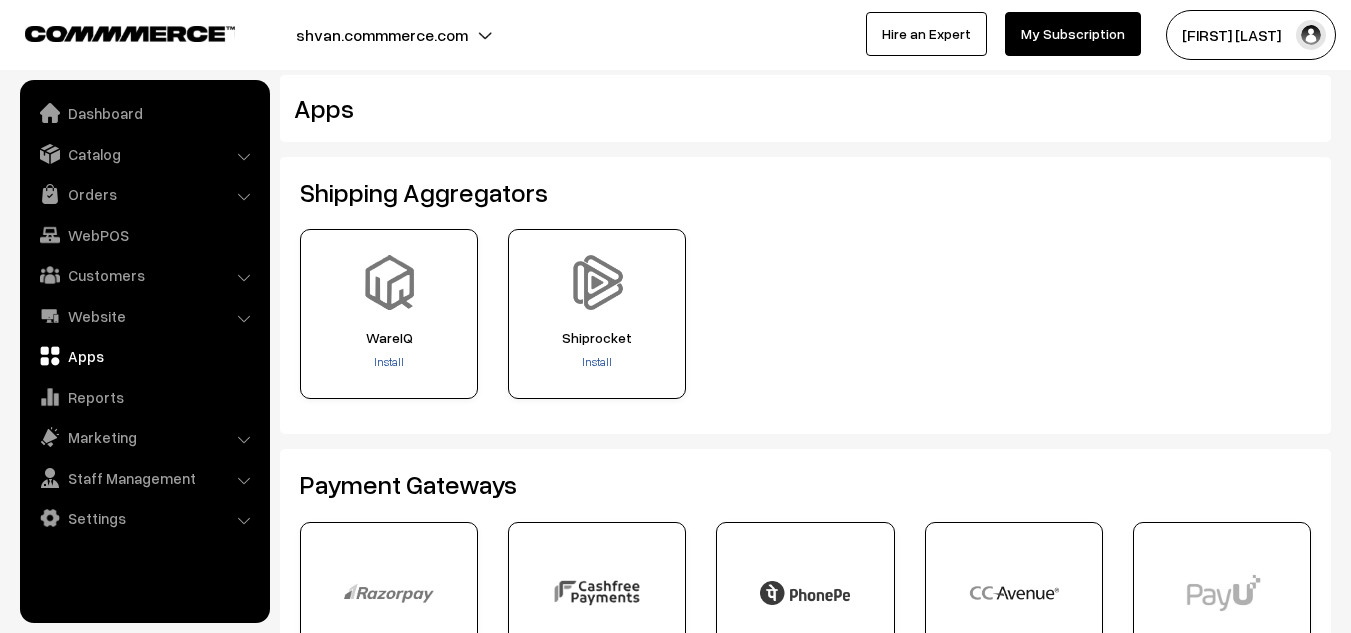 scroll, scrollTop: 0, scrollLeft: 0, axis: both 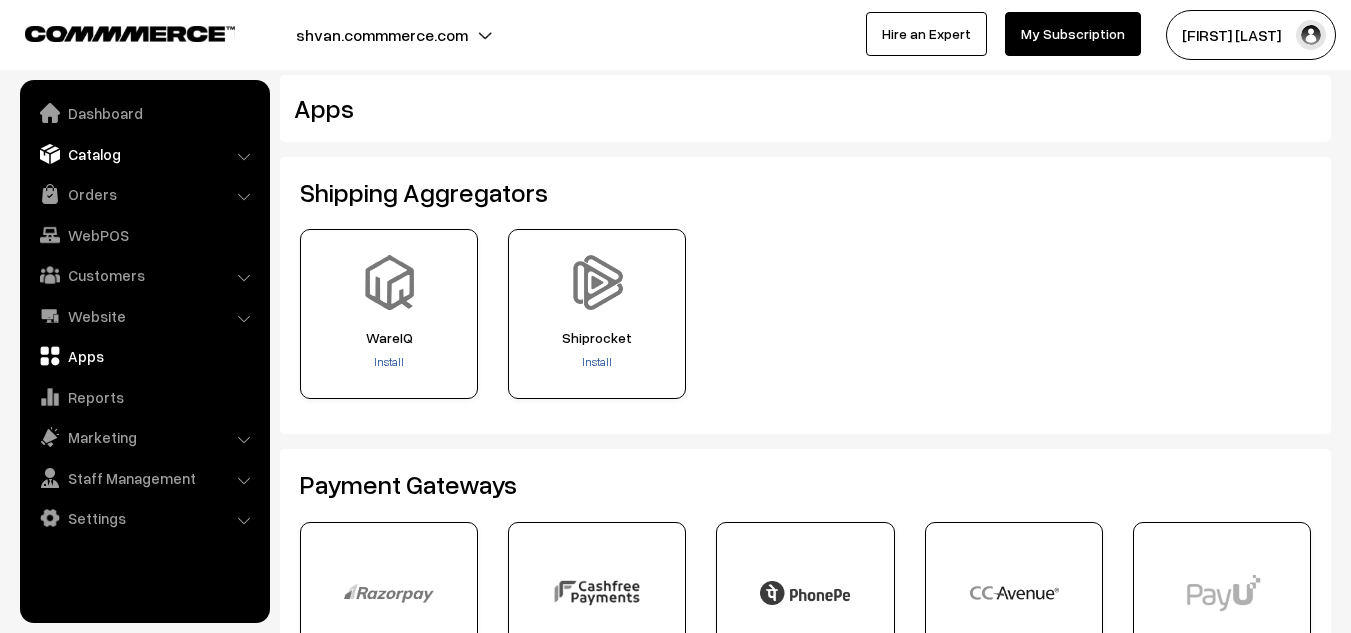 click on "Catalog" at bounding box center [144, 154] 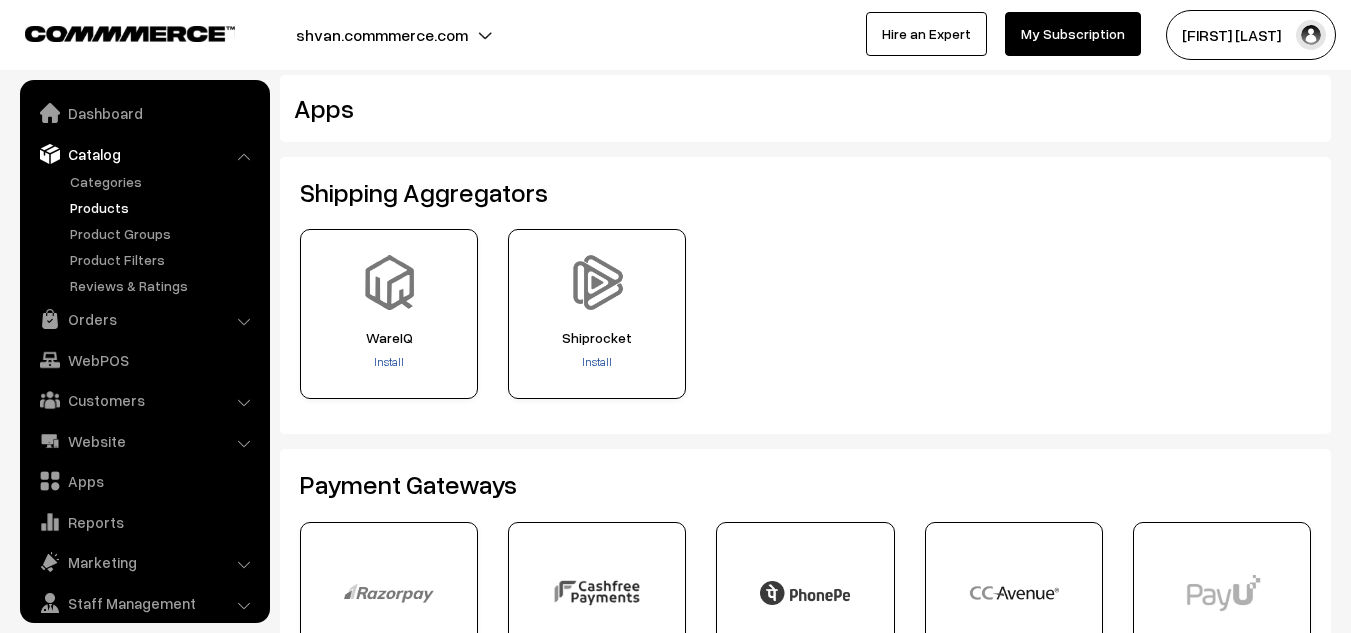 click on "Products" at bounding box center [164, 207] 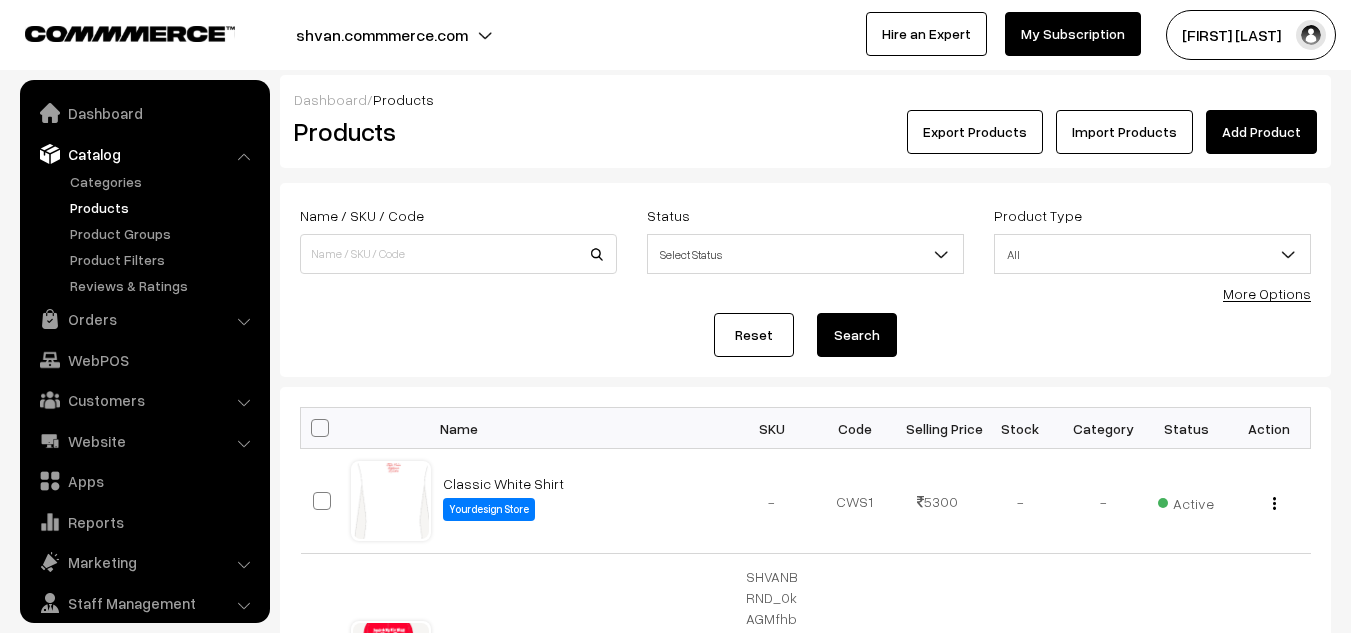 scroll, scrollTop: 0, scrollLeft: 0, axis: both 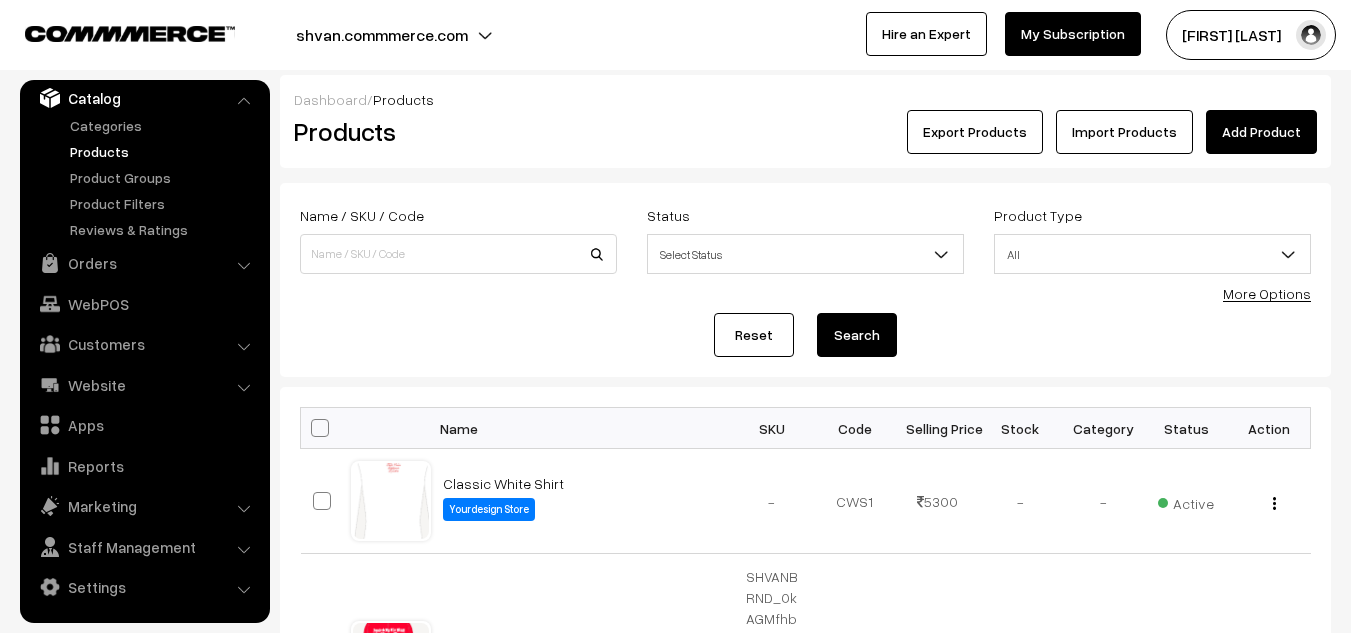 click on "More Options" at bounding box center [1267, 293] 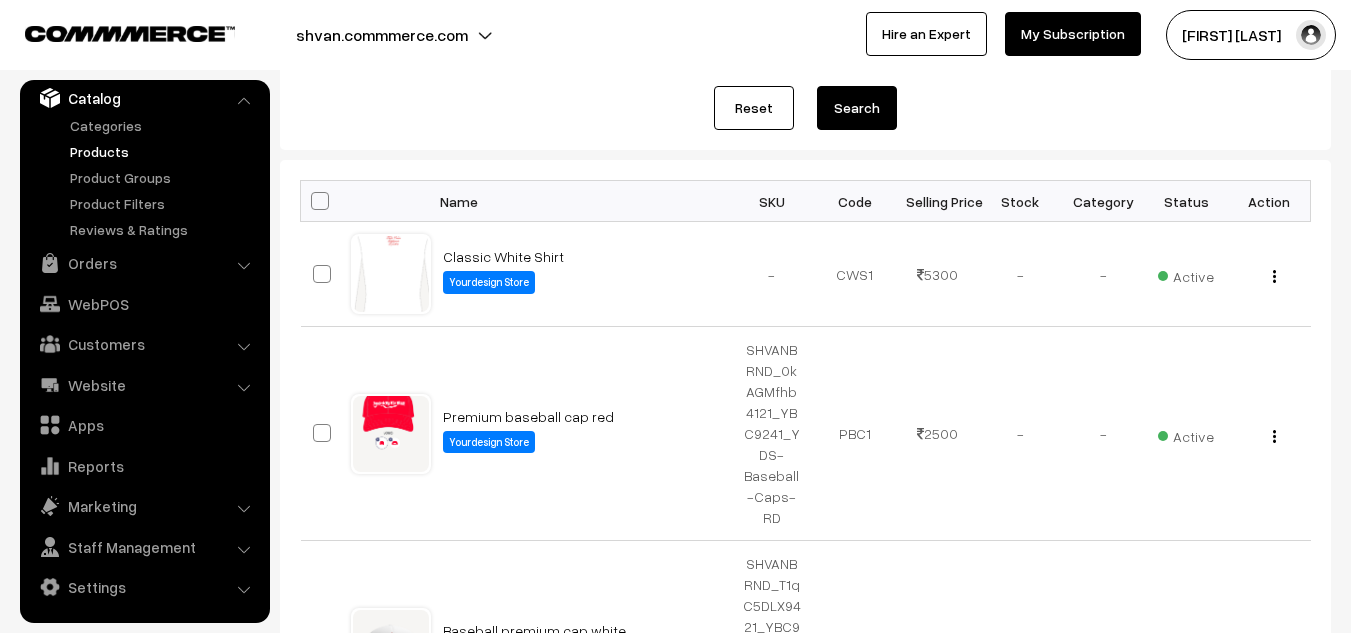 scroll, scrollTop: 370, scrollLeft: 0, axis: vertical 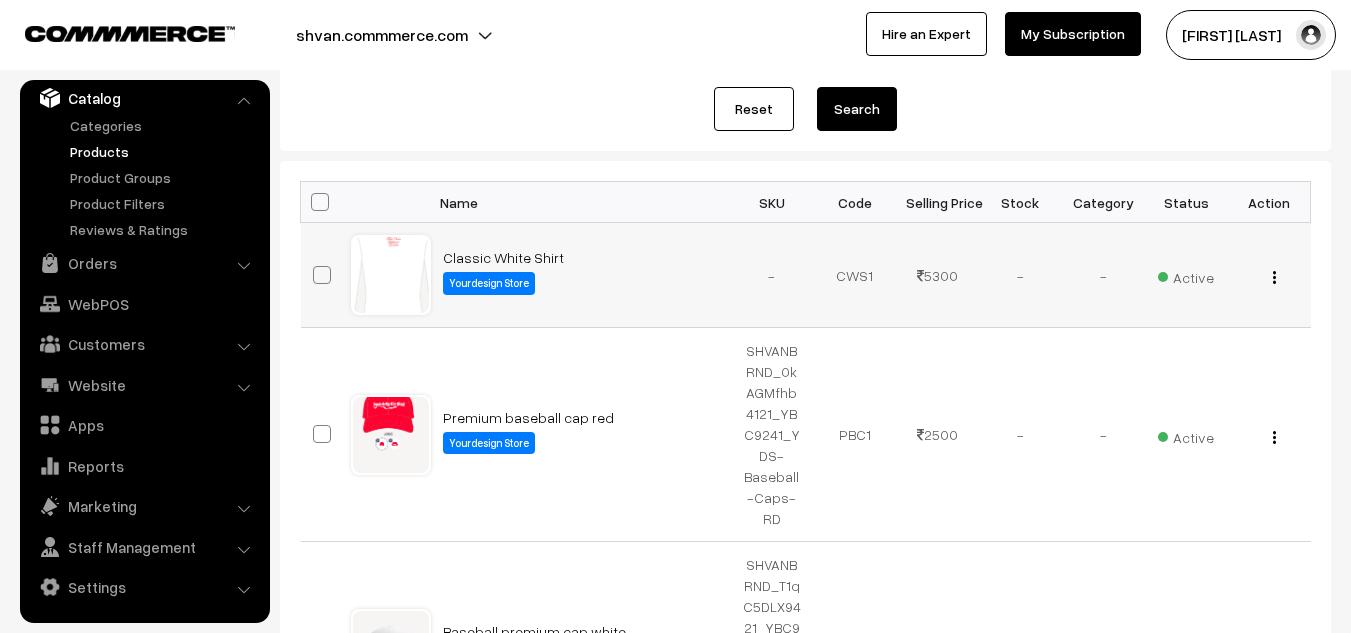 click at bounding box center [1274, 277] 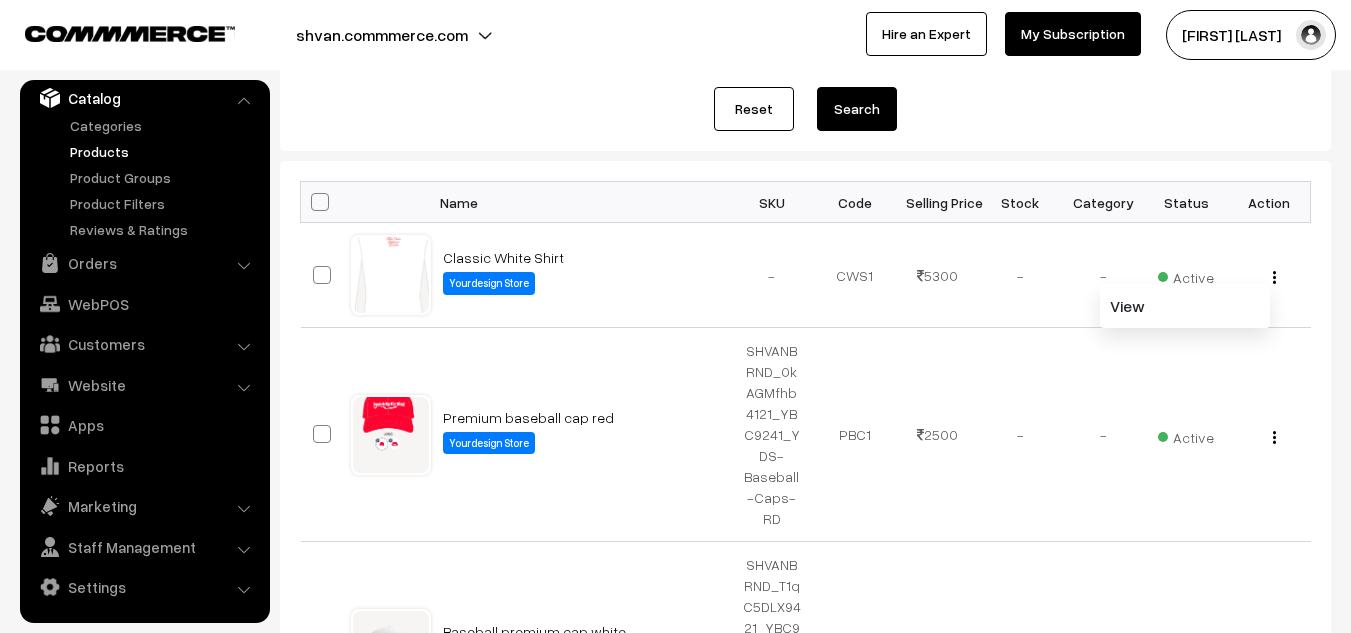 click at bounding box center (320, 202) 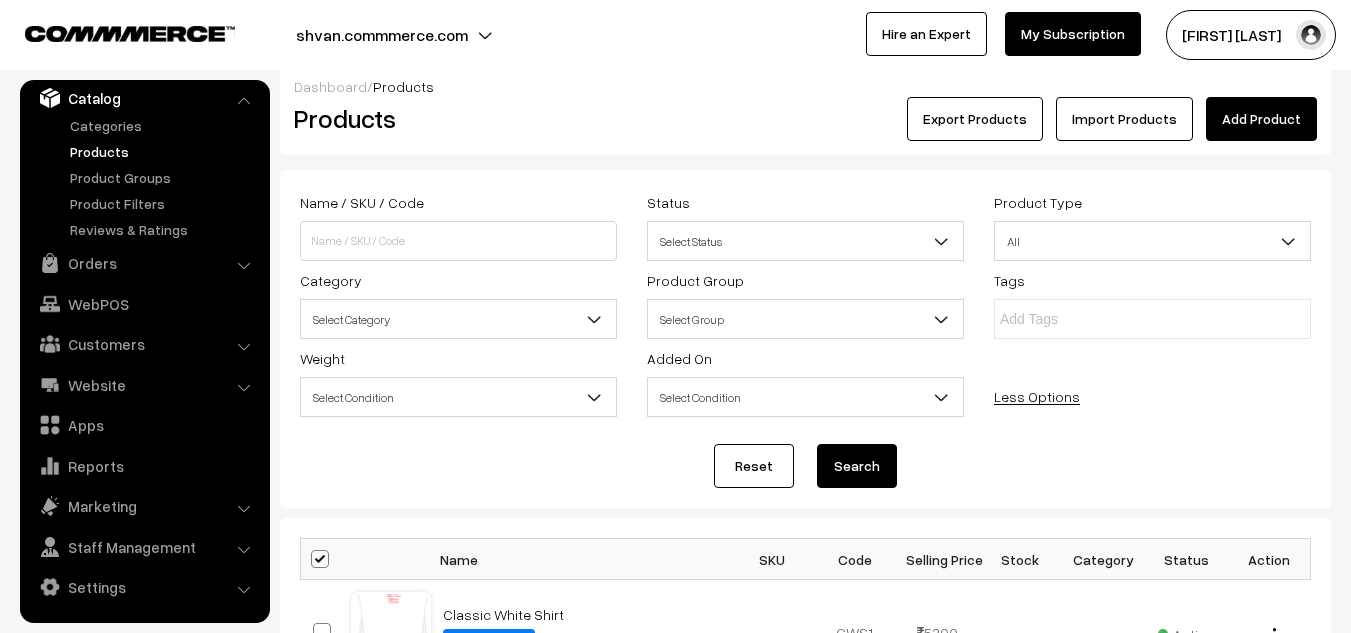 scroll, scrollTop: 0, scrollLeft: 0, axis: both 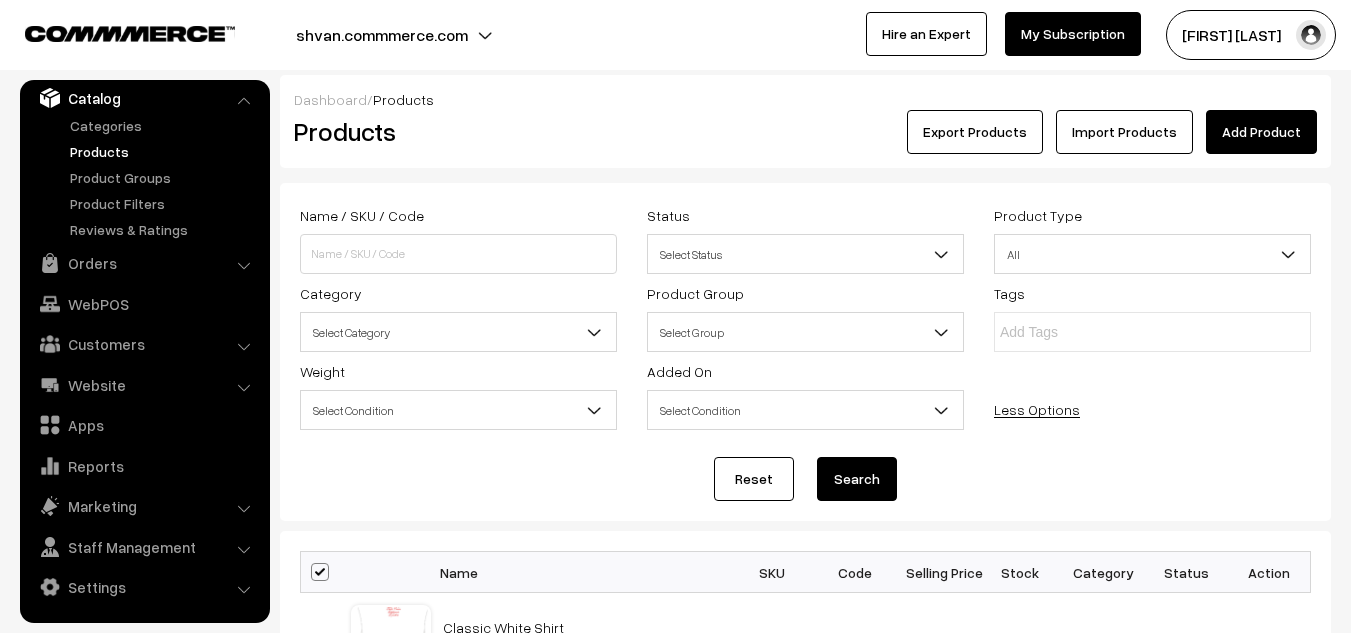 click on "Reset" at bounding box center [754, 479] 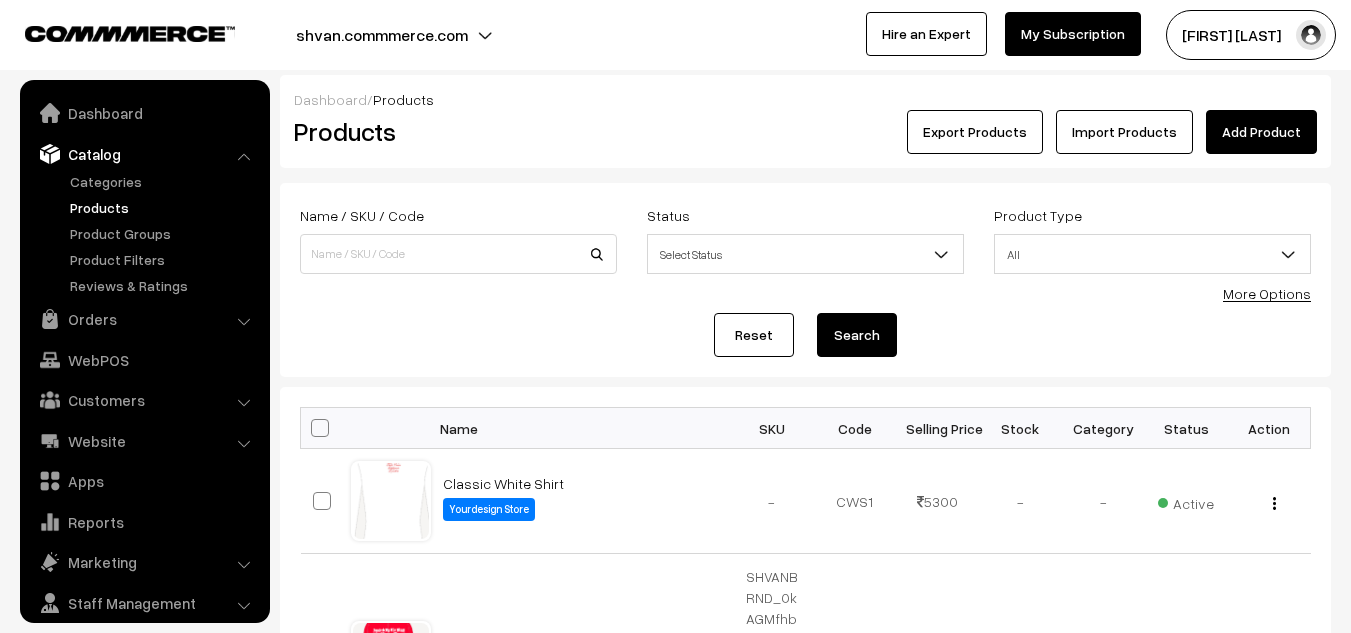 scroll, scrollTop: 0, scrollLeft: 0, axis: both 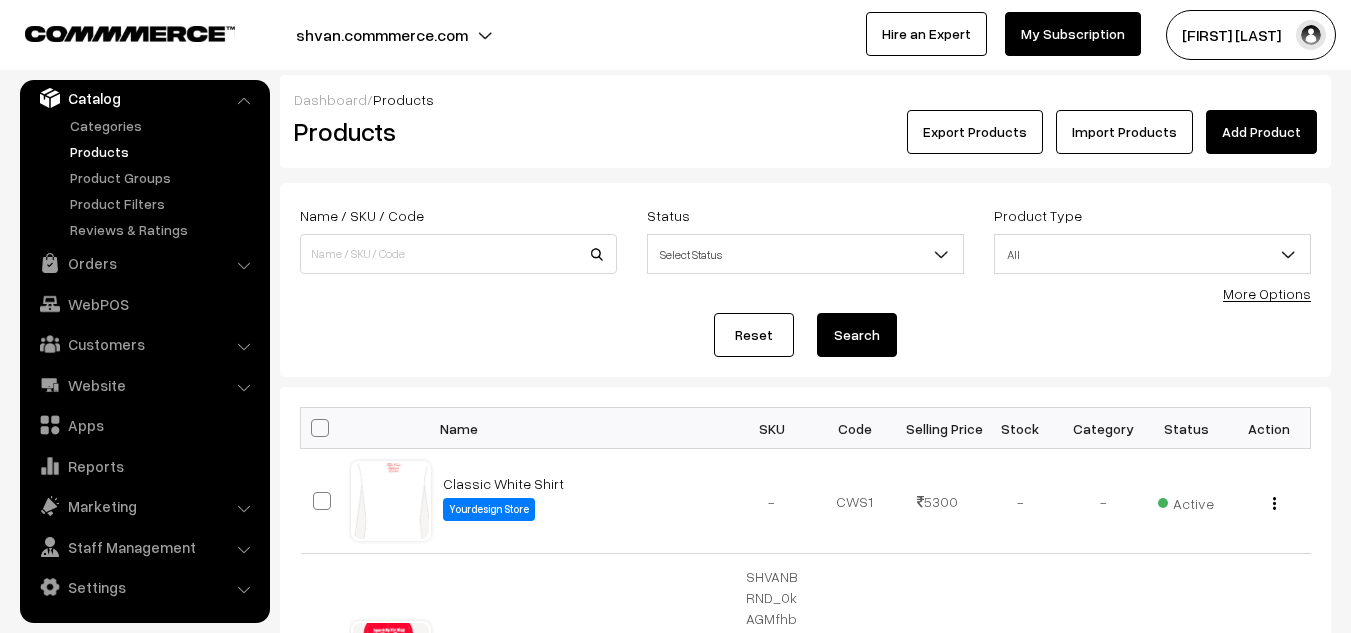 click at bounding box center (320, 428) 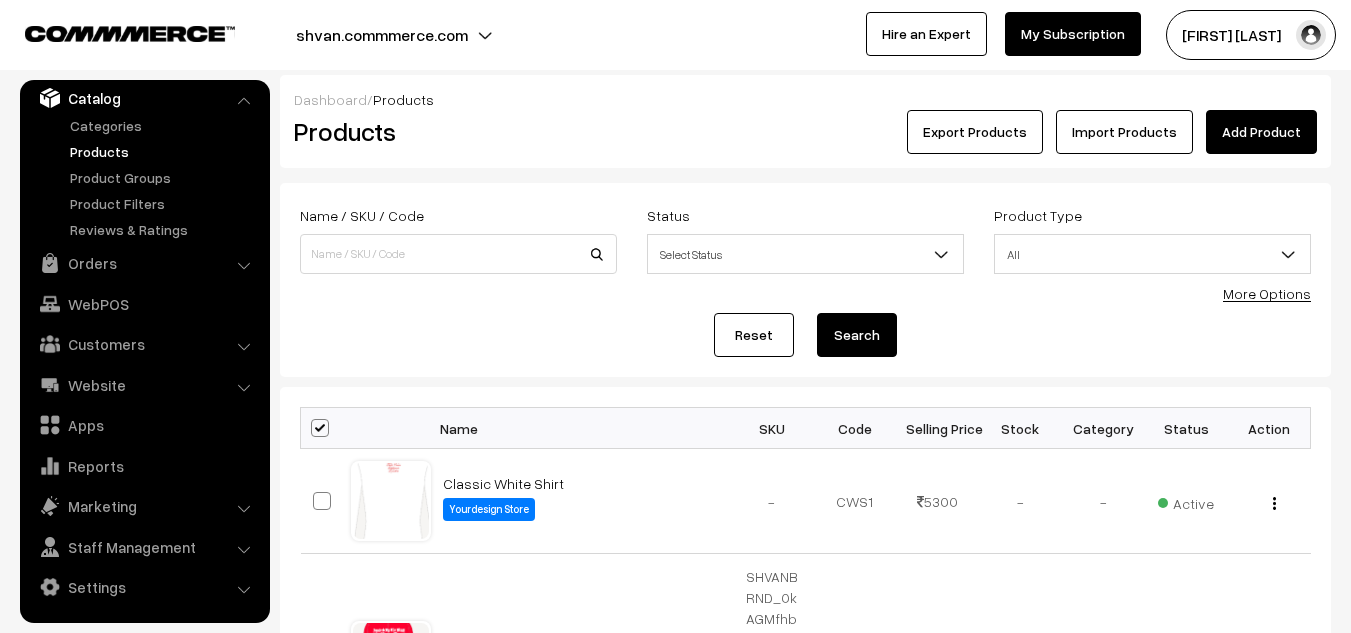 click on "Action" at bounding box center [1269, 428] 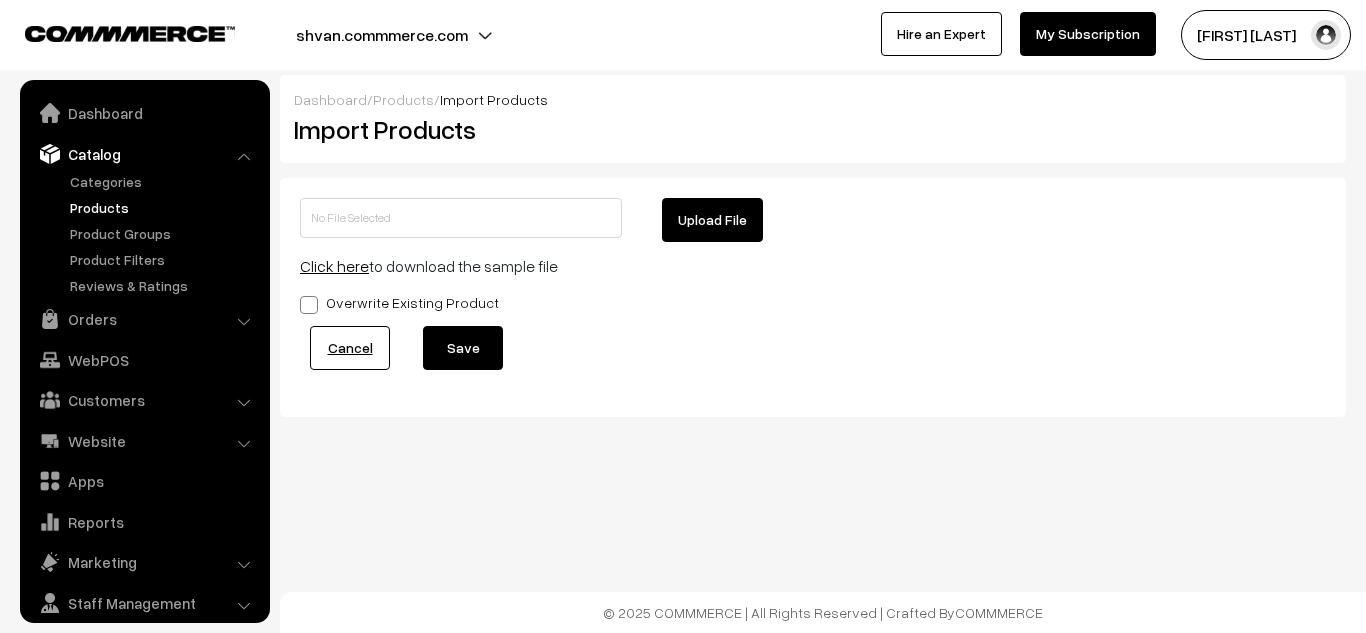 scroll, scrollTop: 0, scrollLeft: 0, axis: both 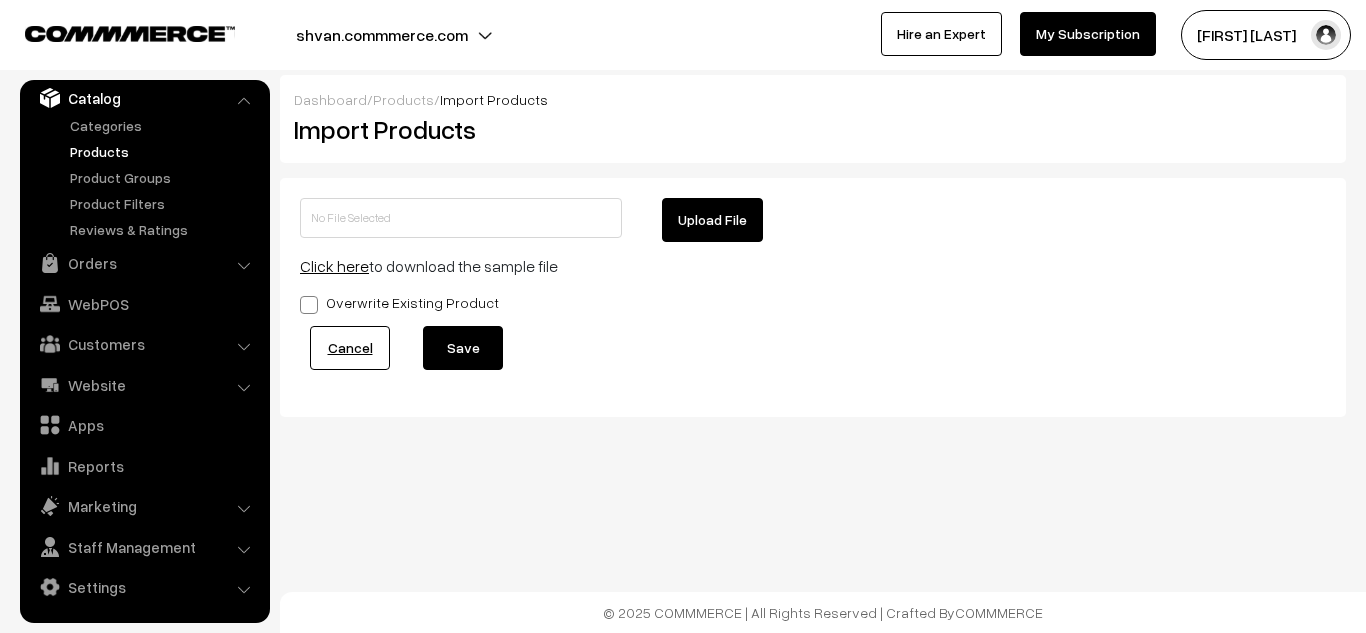click on "Upload File" at bounding box center (712, 220) 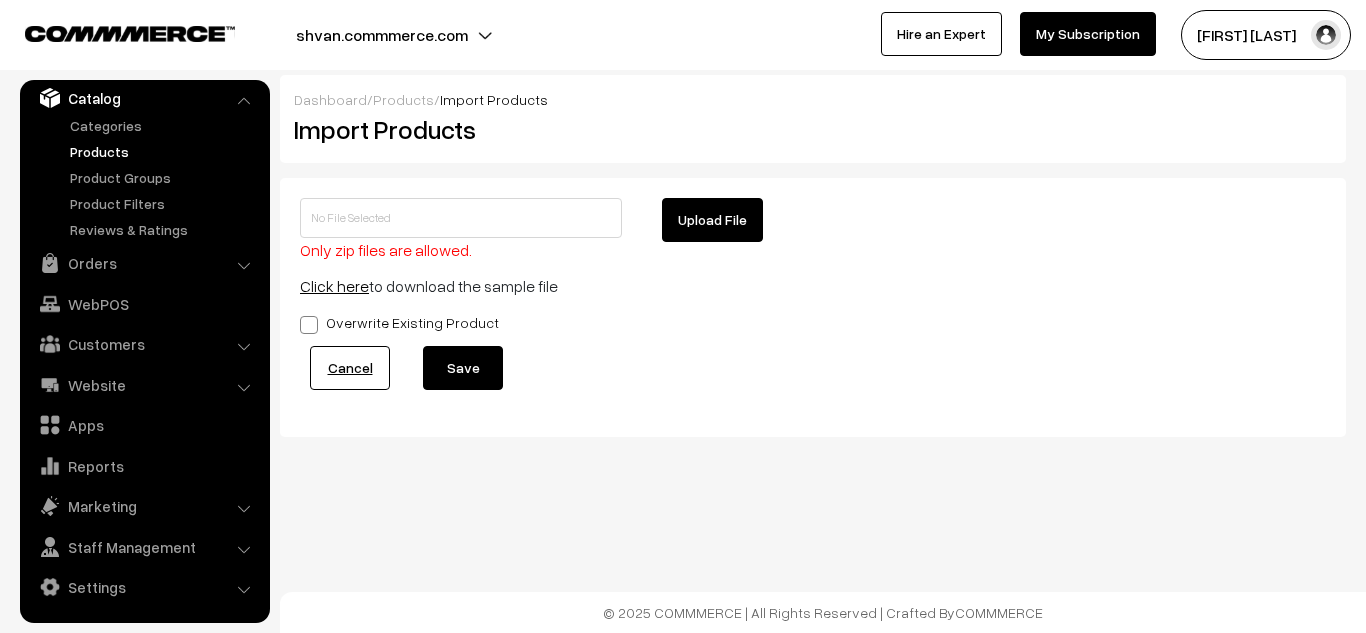 click on "Only zip files are allowed.
Upload File
Click here  to download the sample file
Overwrite Existing Product
Cancel
Save
Please wait while the file is being uploaded !
0%
/" at bounding box center [813, 307] 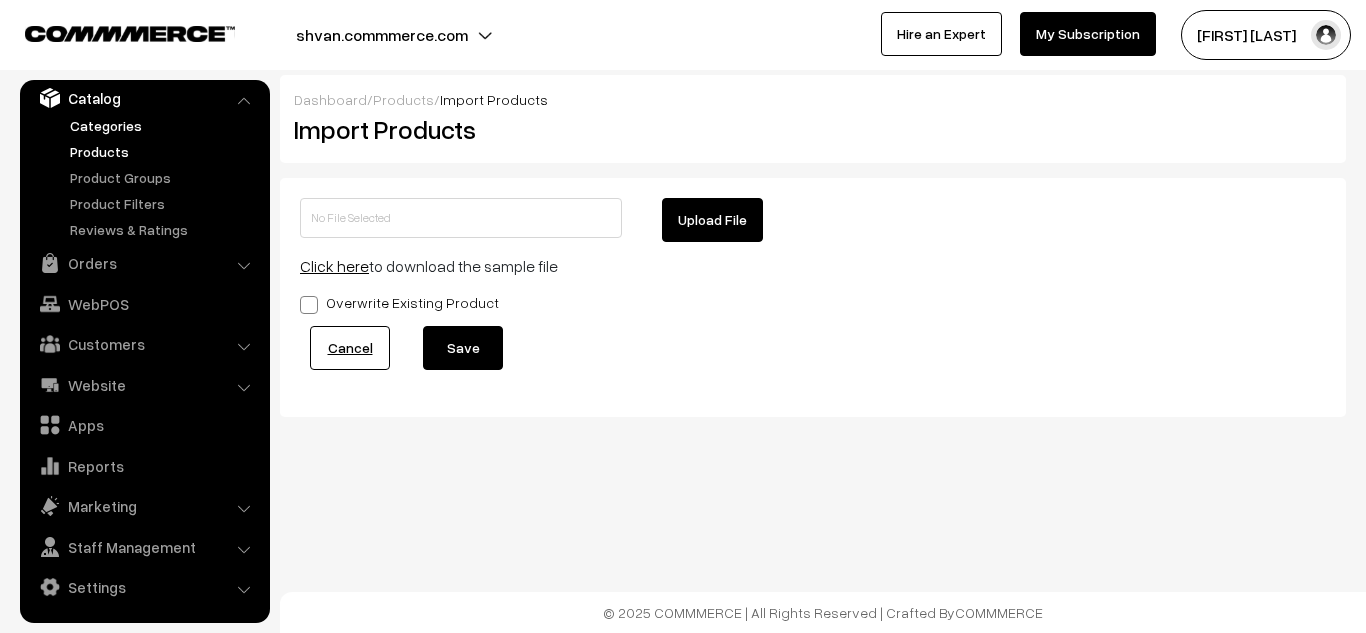 type on "1754417857-product-export.zip" 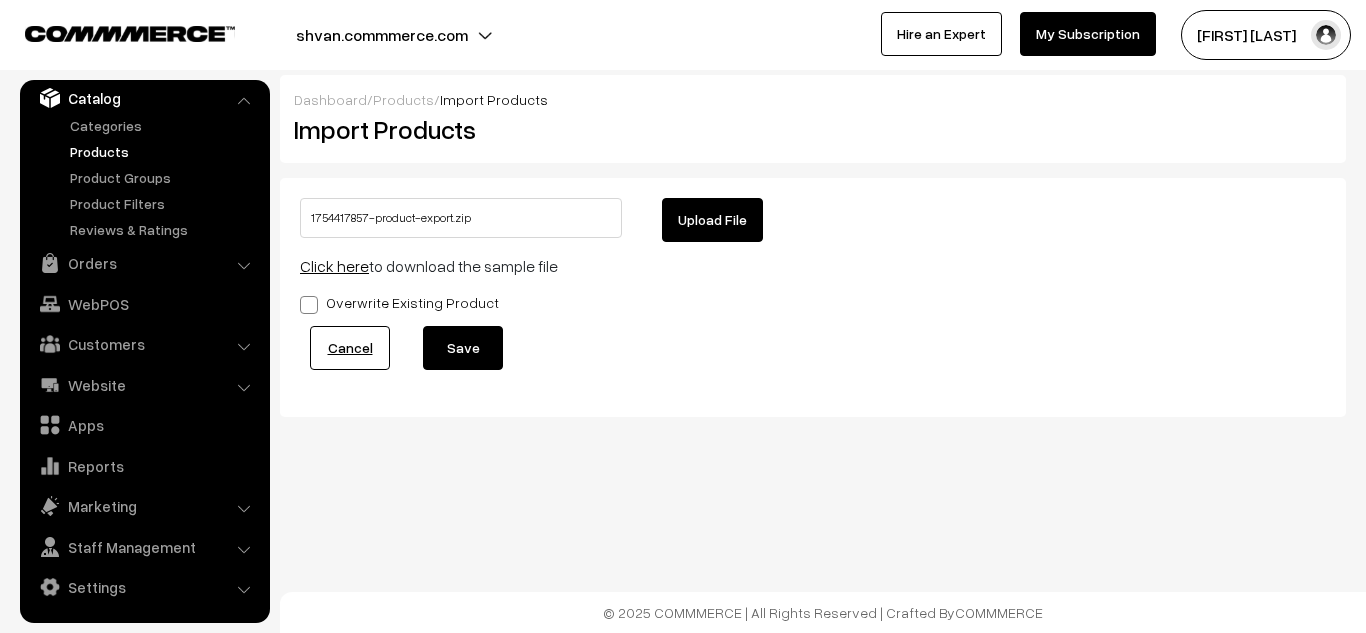 click on "Save" at bounding box center (463, 348) 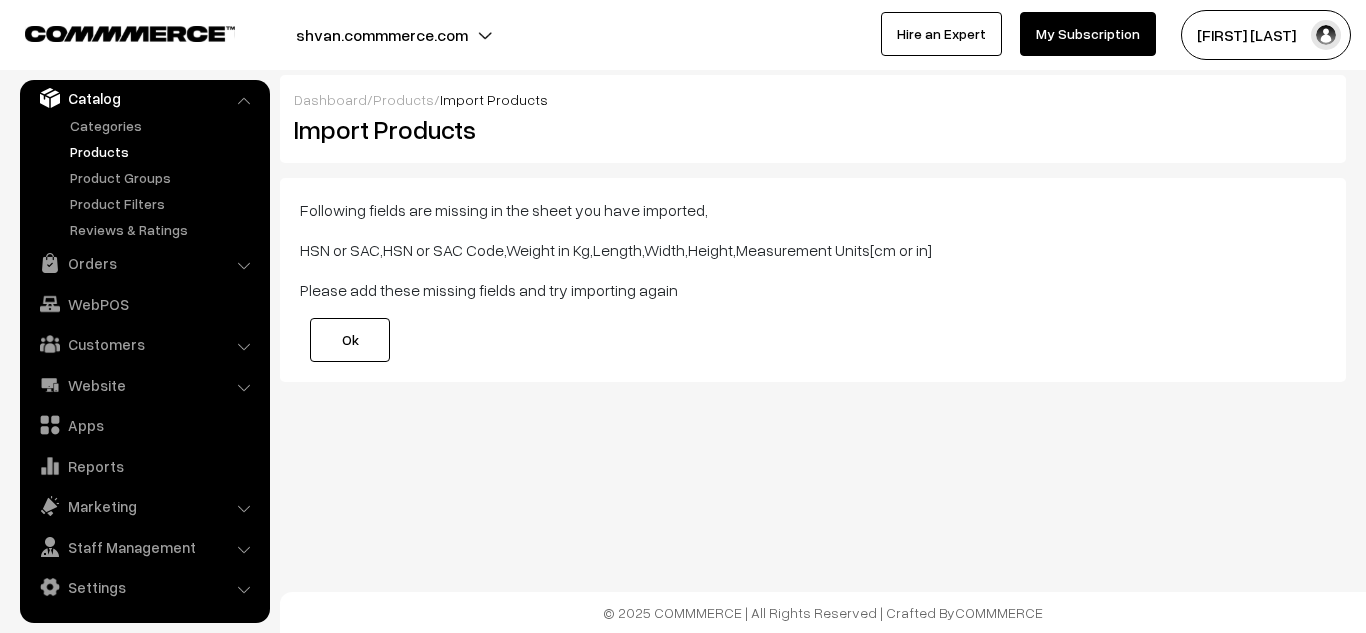 click on "Ok" at bounding box center (350, 340) 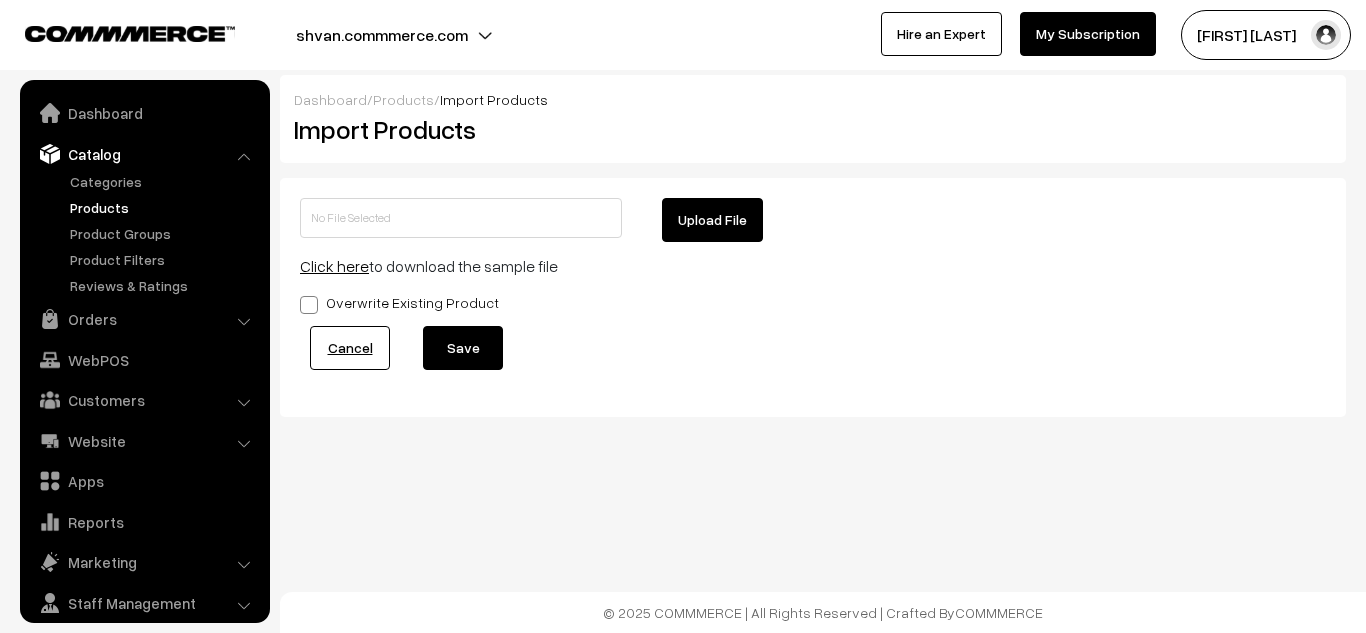 scroll, scrollTop: 0, scrollLeft: 0, axis: both 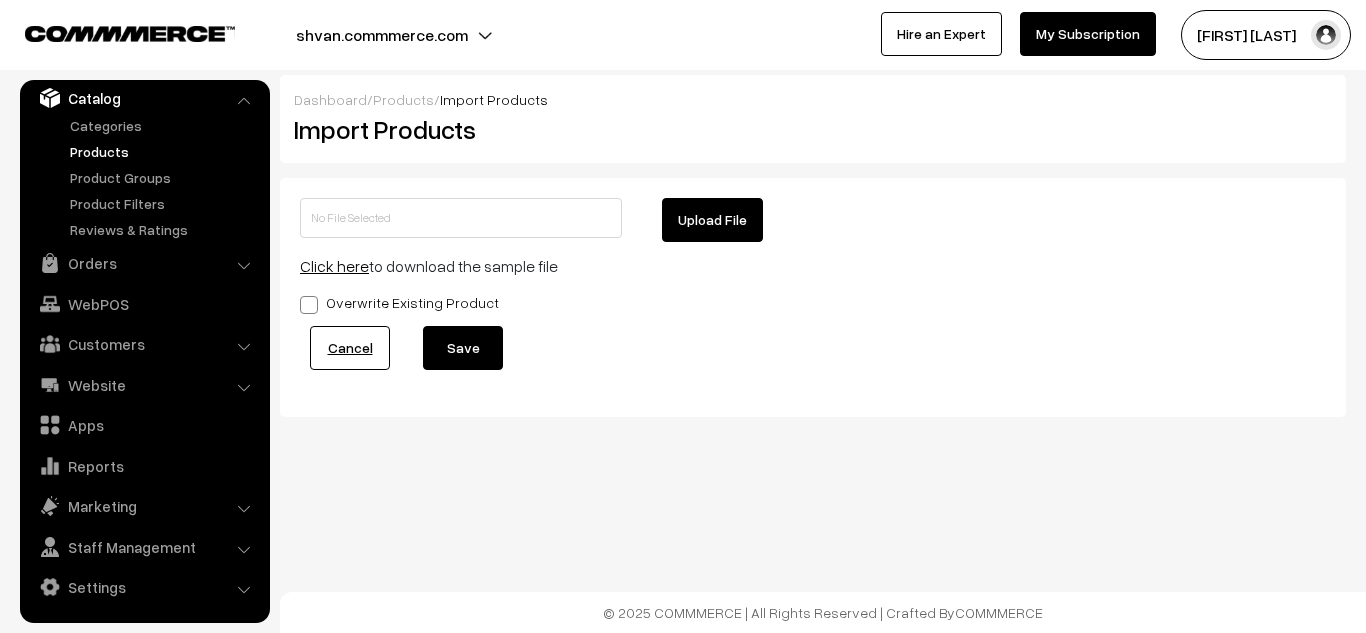click on "shvan.commmerce.com" at bounding box center (382, 35) 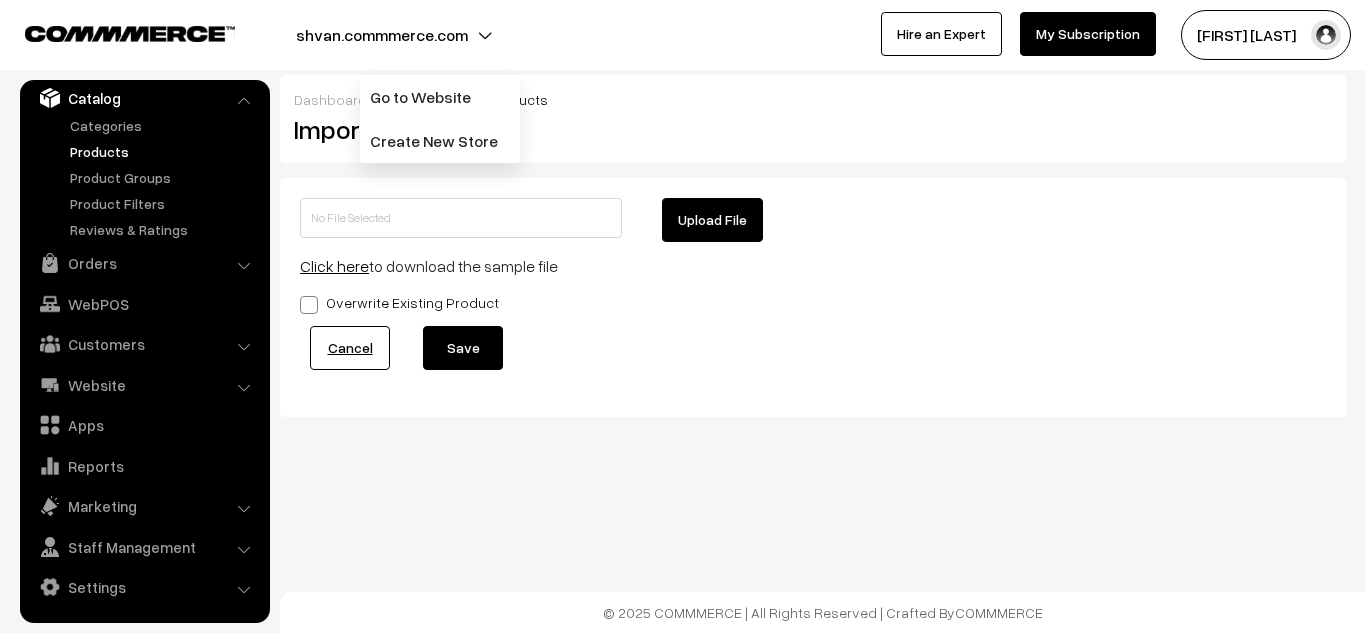 click on "shvan.commmerce.com" at bounding box center [382, 35] 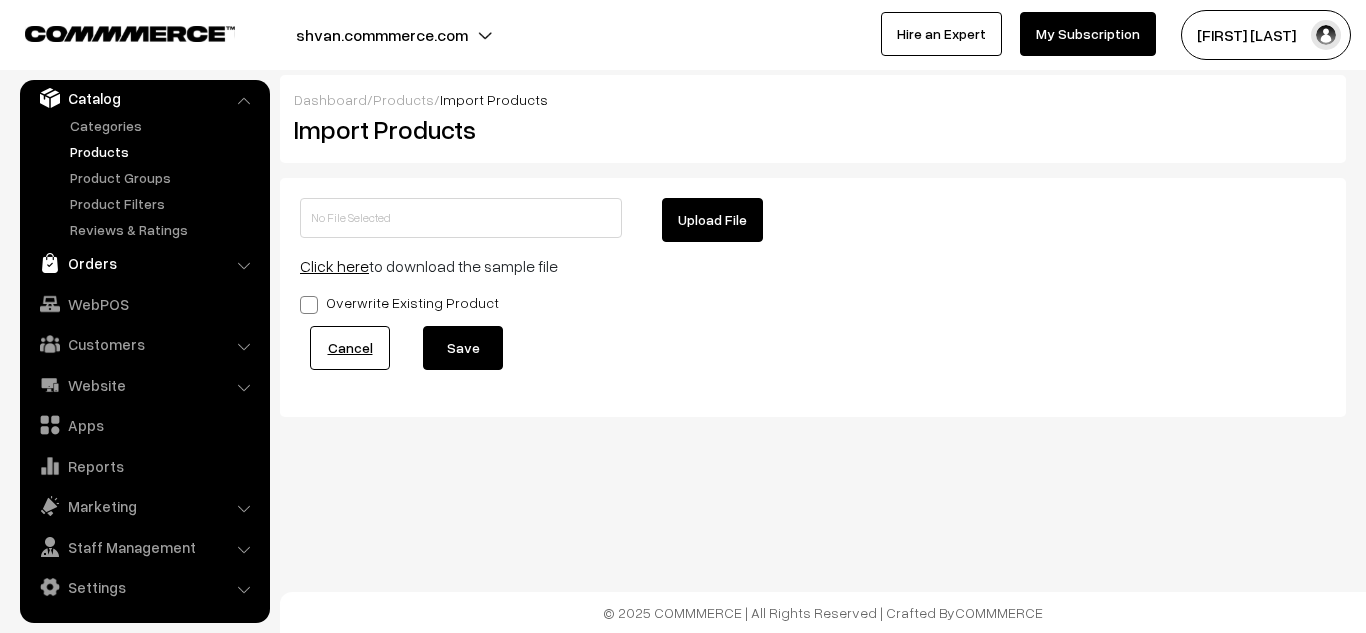 click on "Orders" at bounding box center [144, 263] 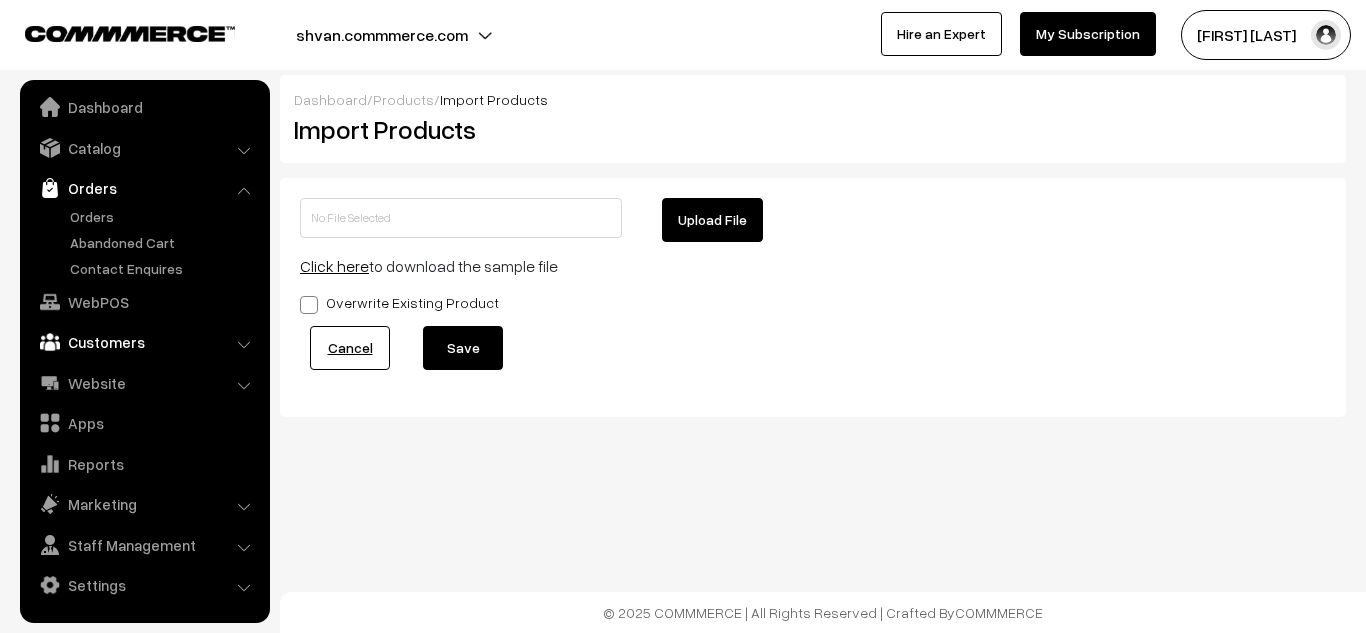 click on "Customers" at bounding box center (144, 342) 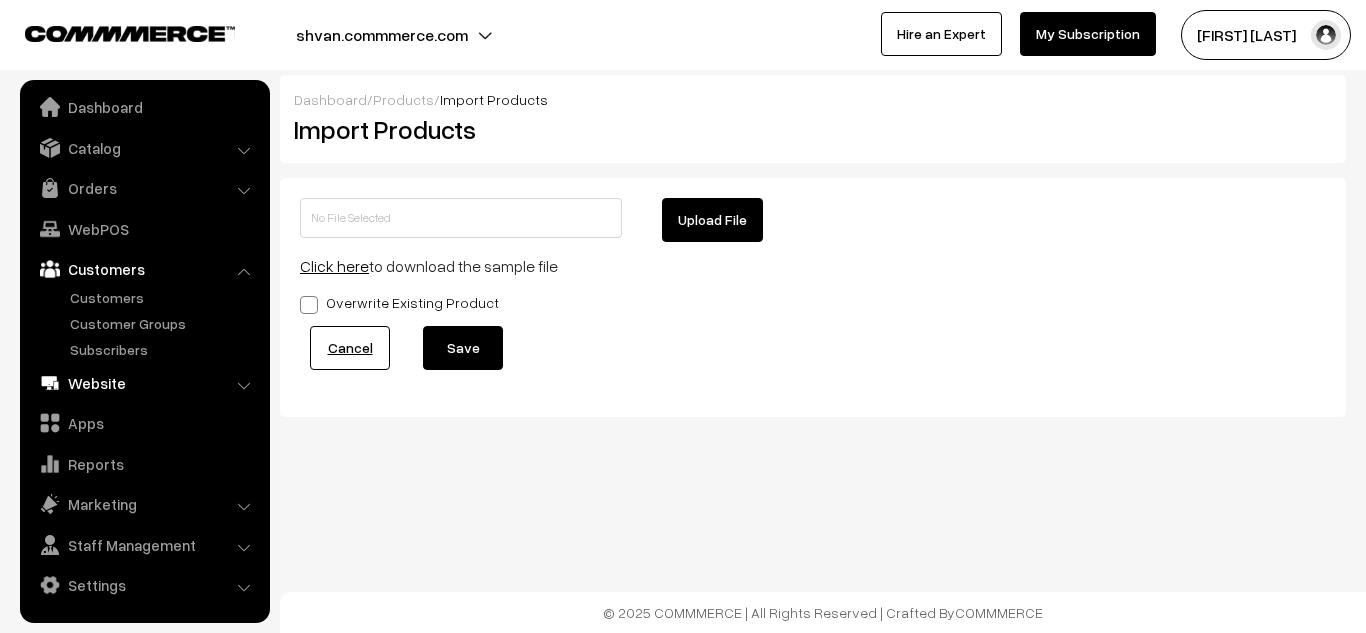 click on "Website" at bounding box center (144, 383) 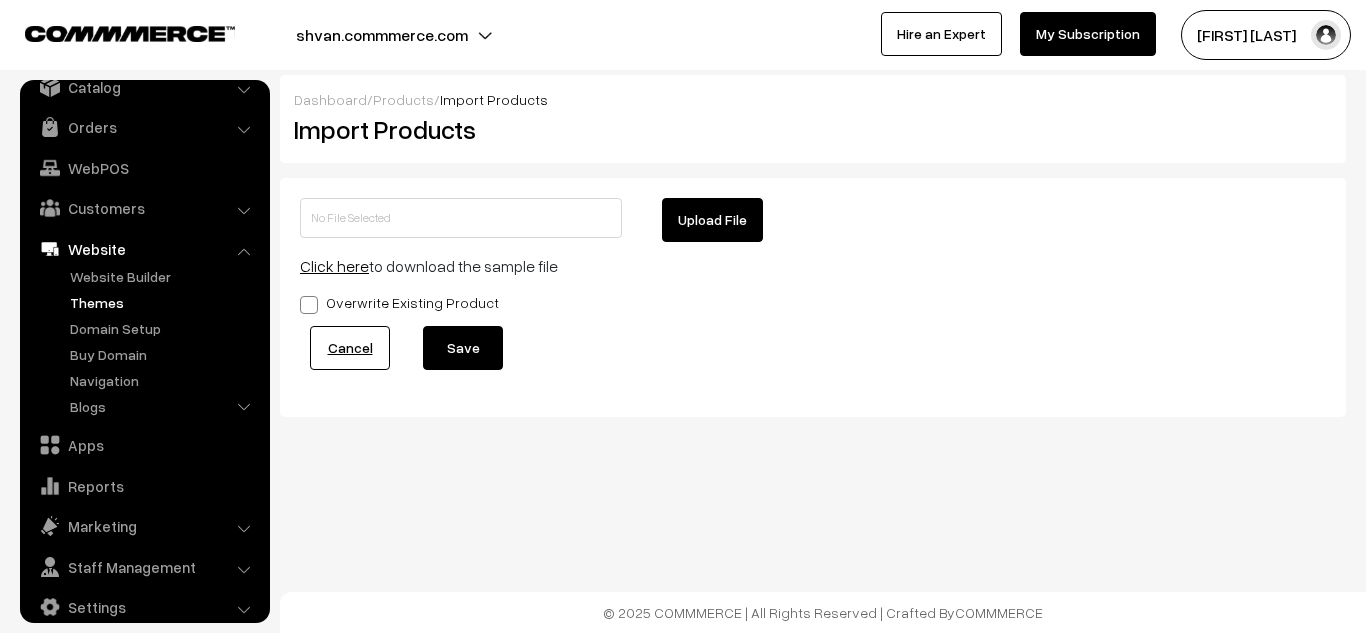 scroll, scrollTop: 89, scrollLeft: 0, axis: vertical 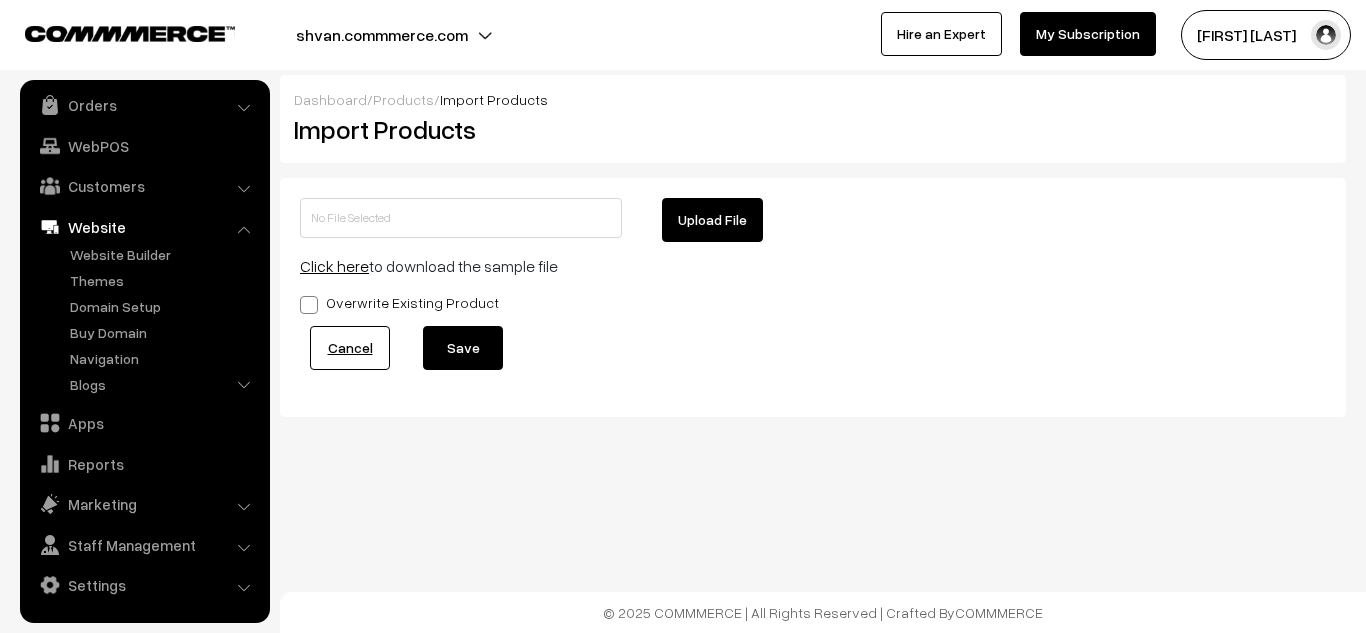 click on "Overwrite Existing Product" at bounding box center (399, 302) 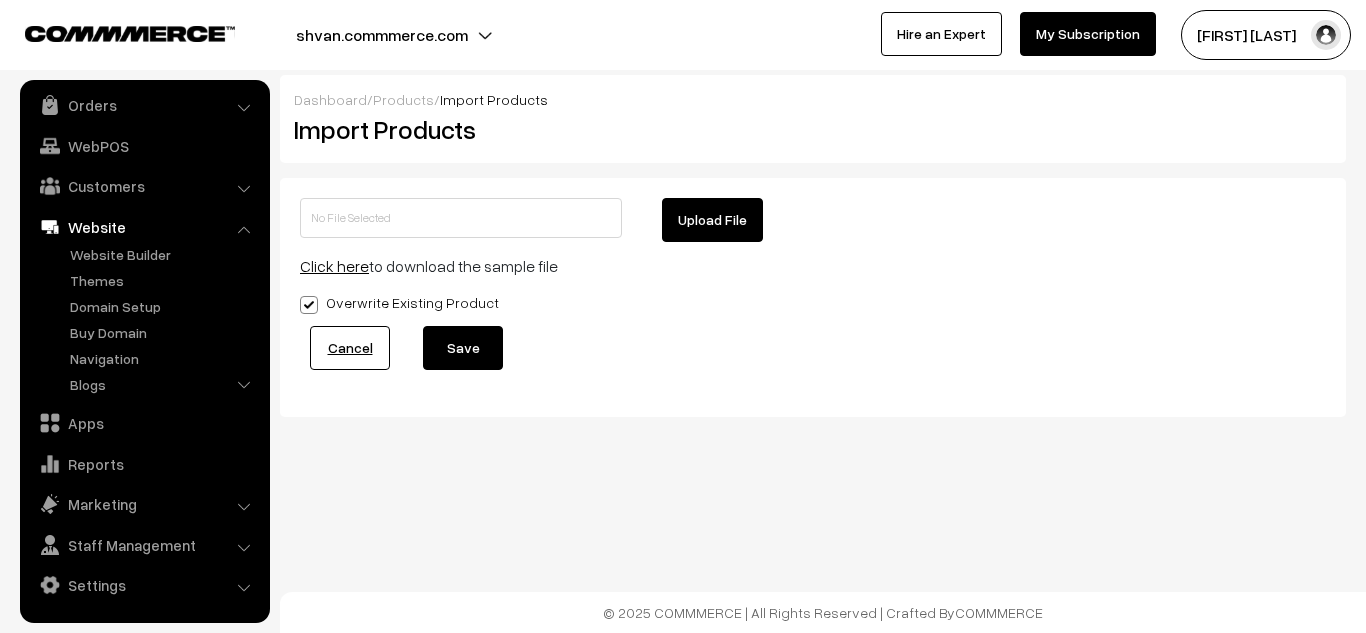 click on "Upload File" at bounding box center [712, 220] 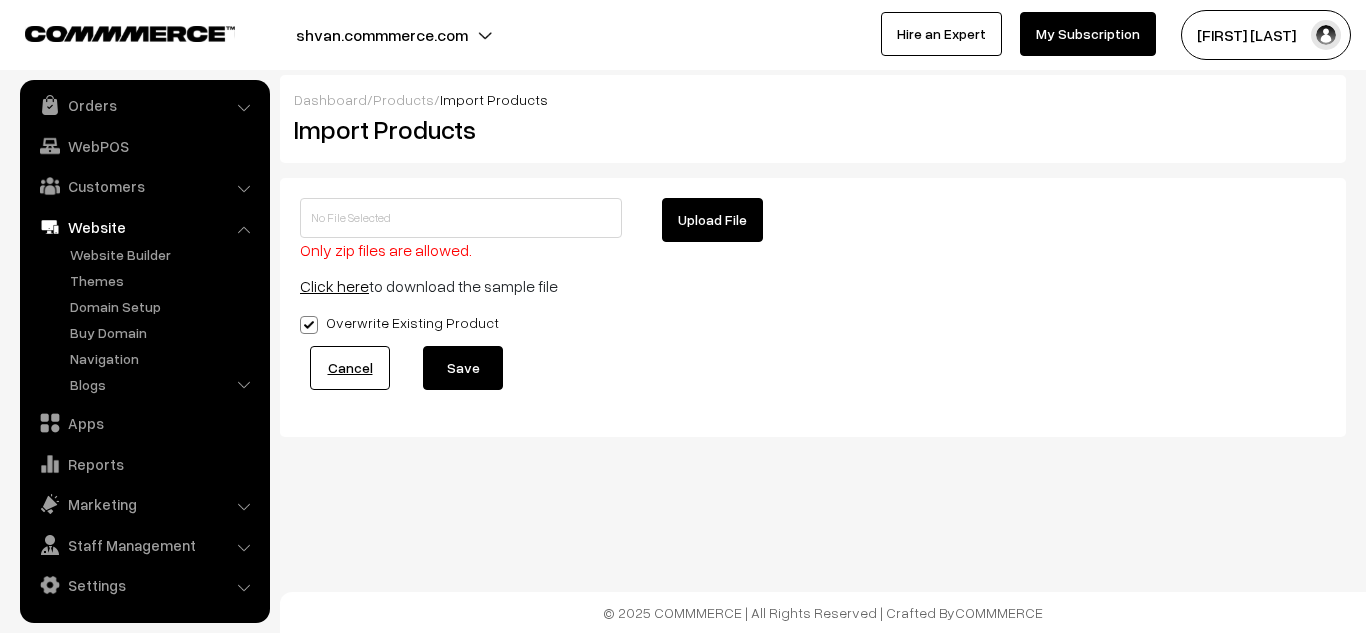 click on "Upload File" at bounding box center [712, 220] 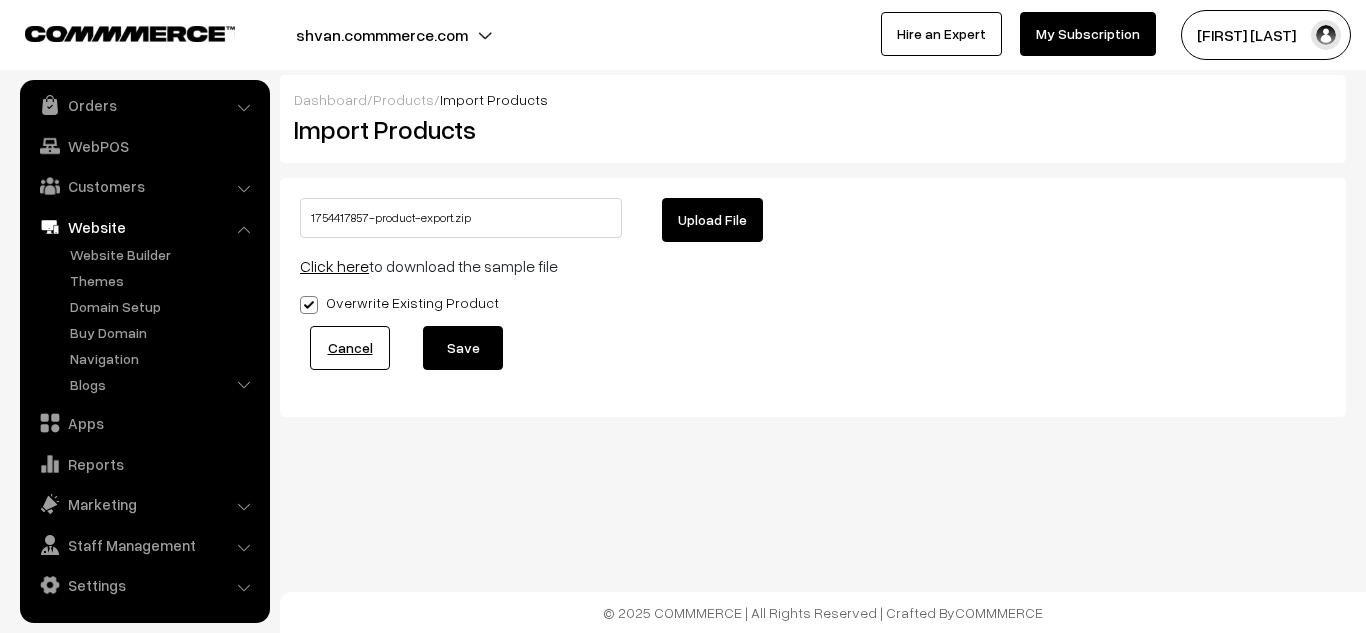 click on "Save" at bounding box center [463, 348] 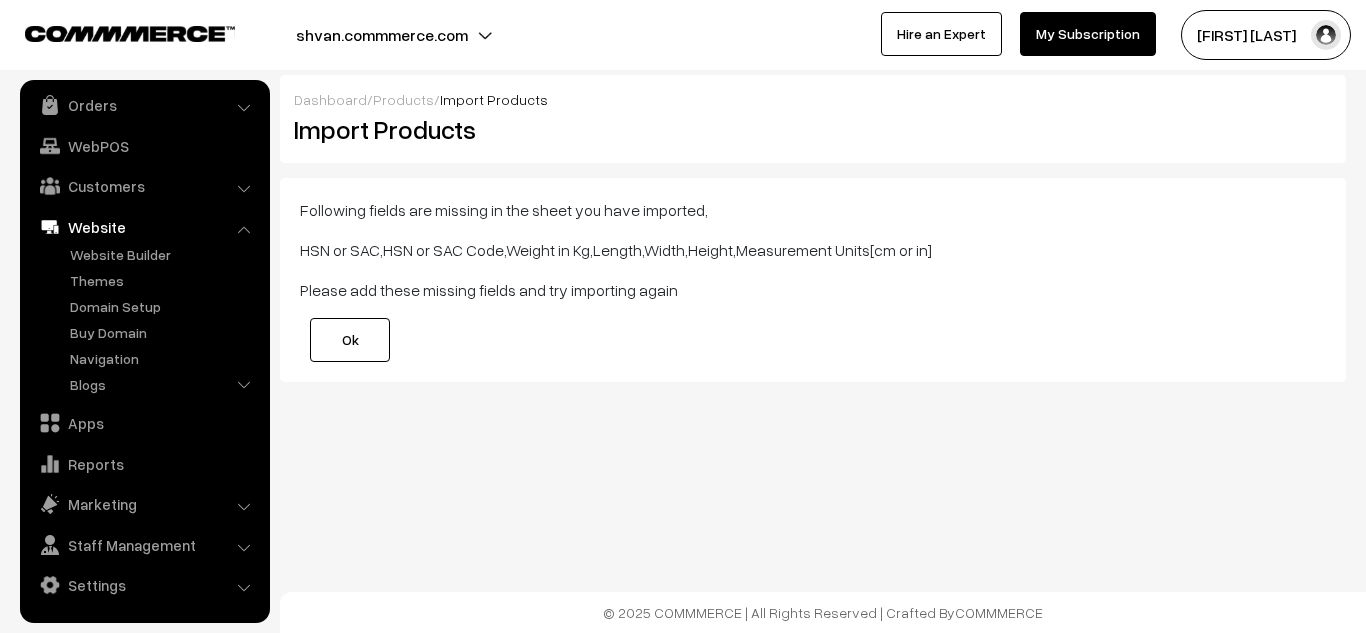 click on "Ok" at bounding box center (350, 340) 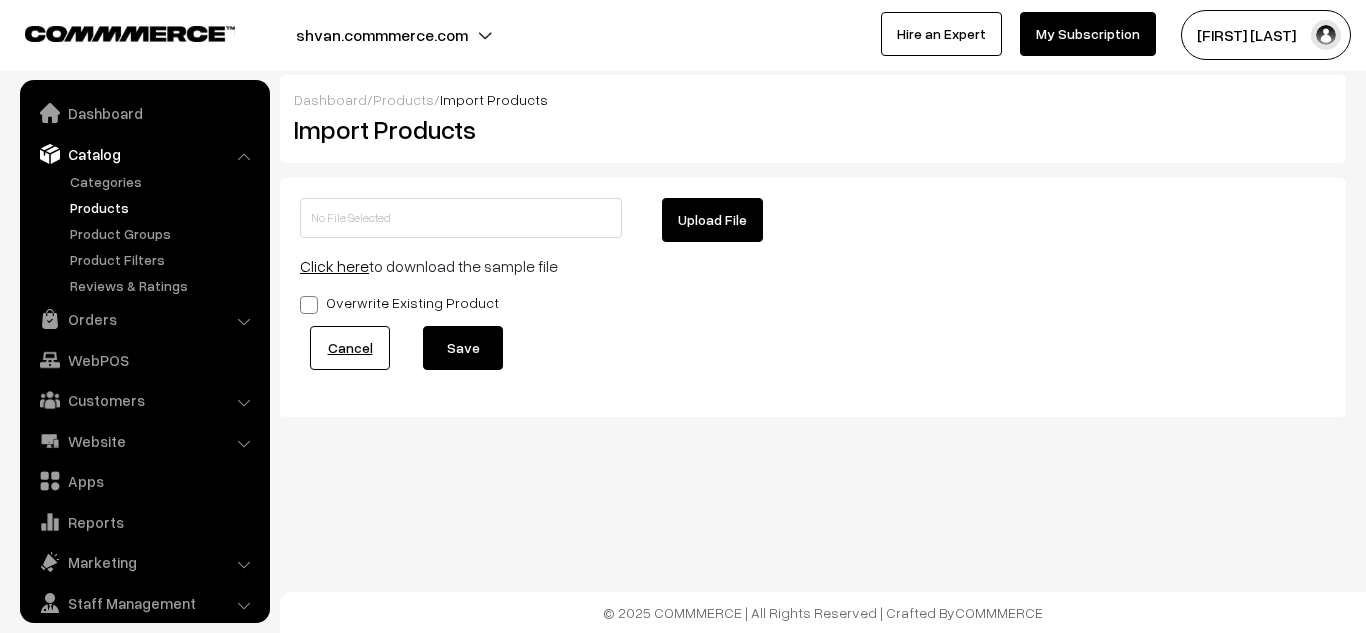 scroll, scrollTop: 0, scrollLeft: 0, axis: both 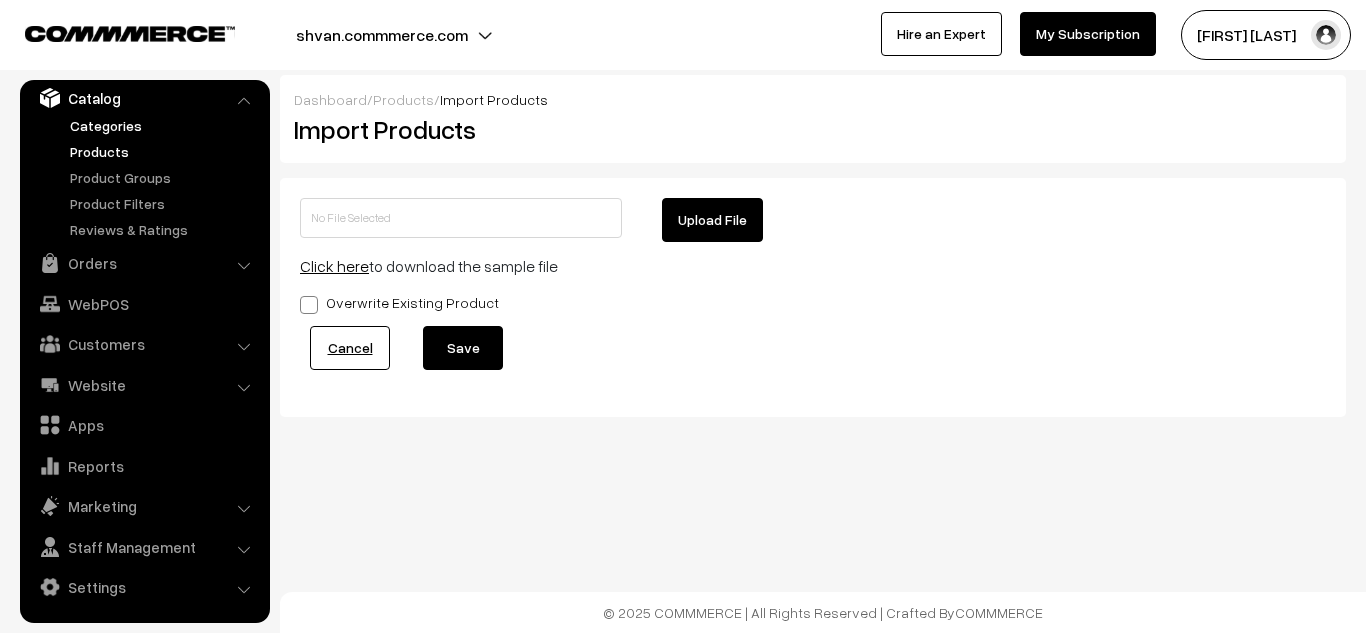 click on "Categories" at bounding box center (164, 125) 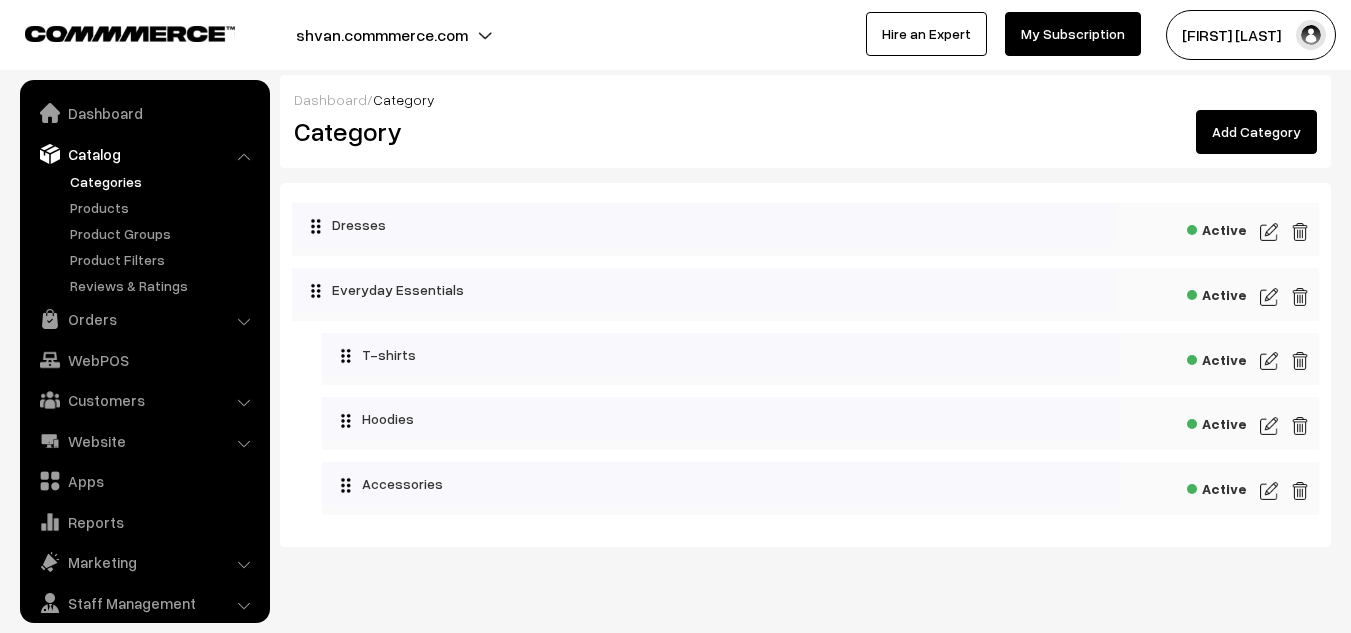 scroll, scrollTop: 0, scrollLeft: 0, axis: both 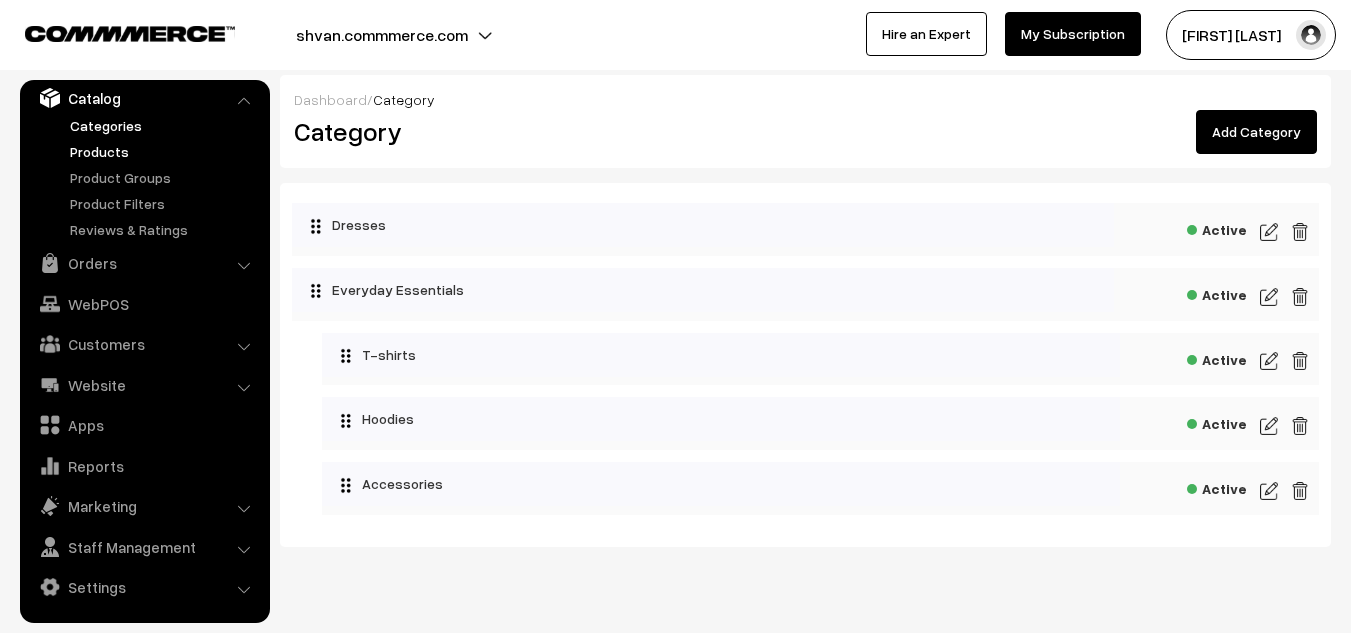 click on "Products" at bounding box center [164, 151] 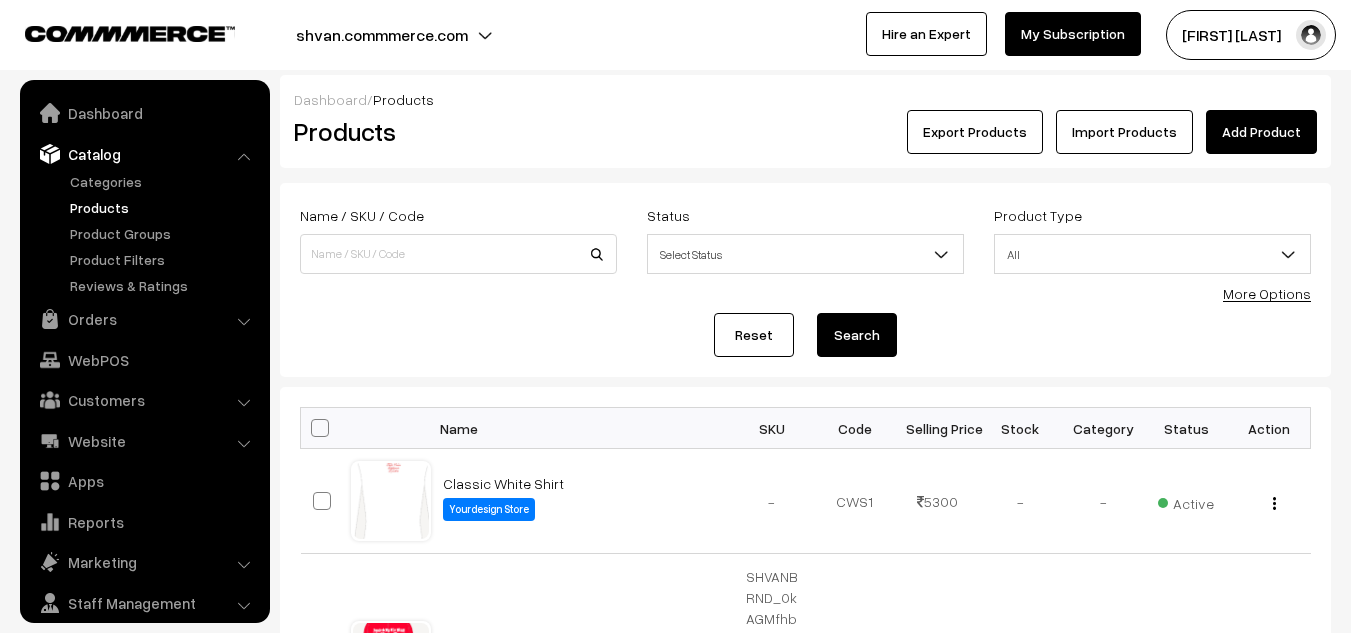 scroll, scrollTop: 0, scrollLeft: 0, axis: both 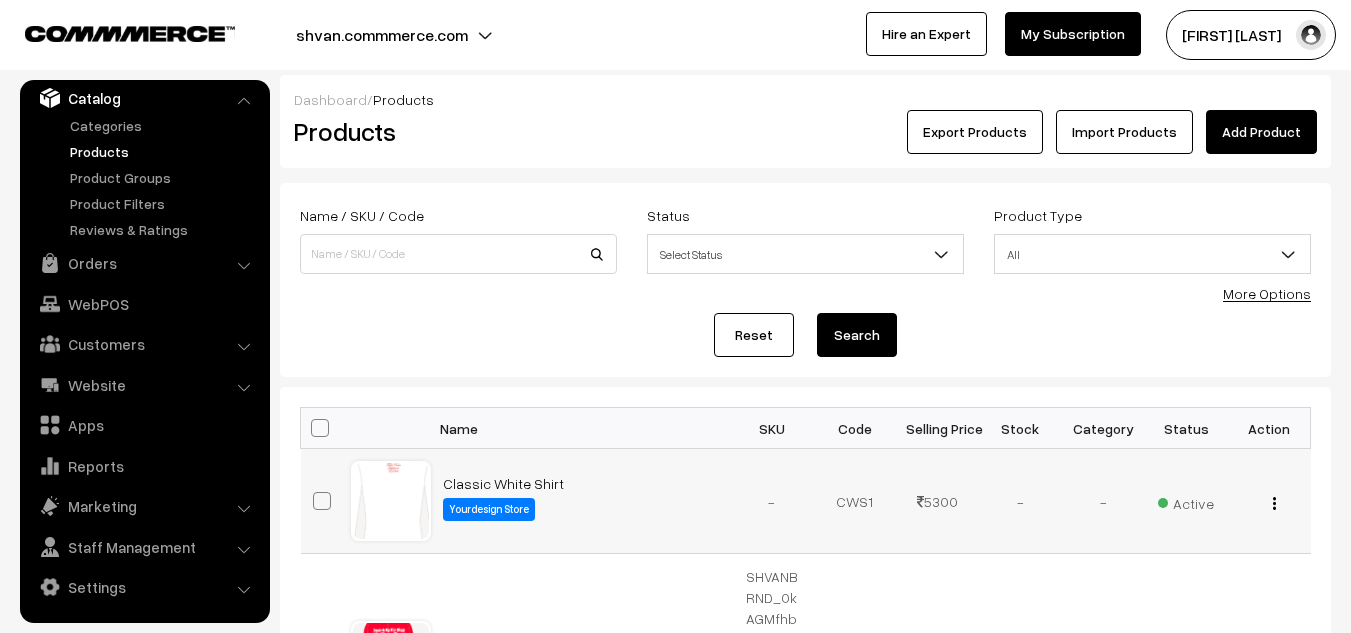 click on "Active" at bounding box center [1186, 501] 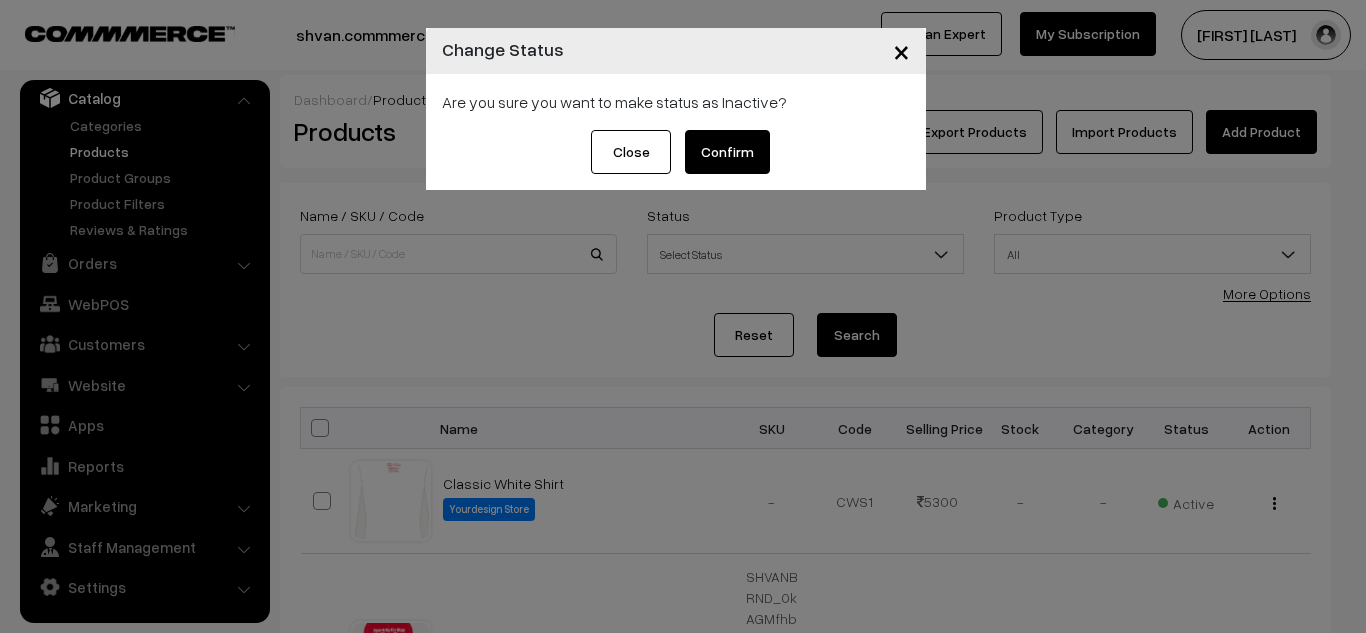 click on "Confirm" at bounding box center [727, 152] 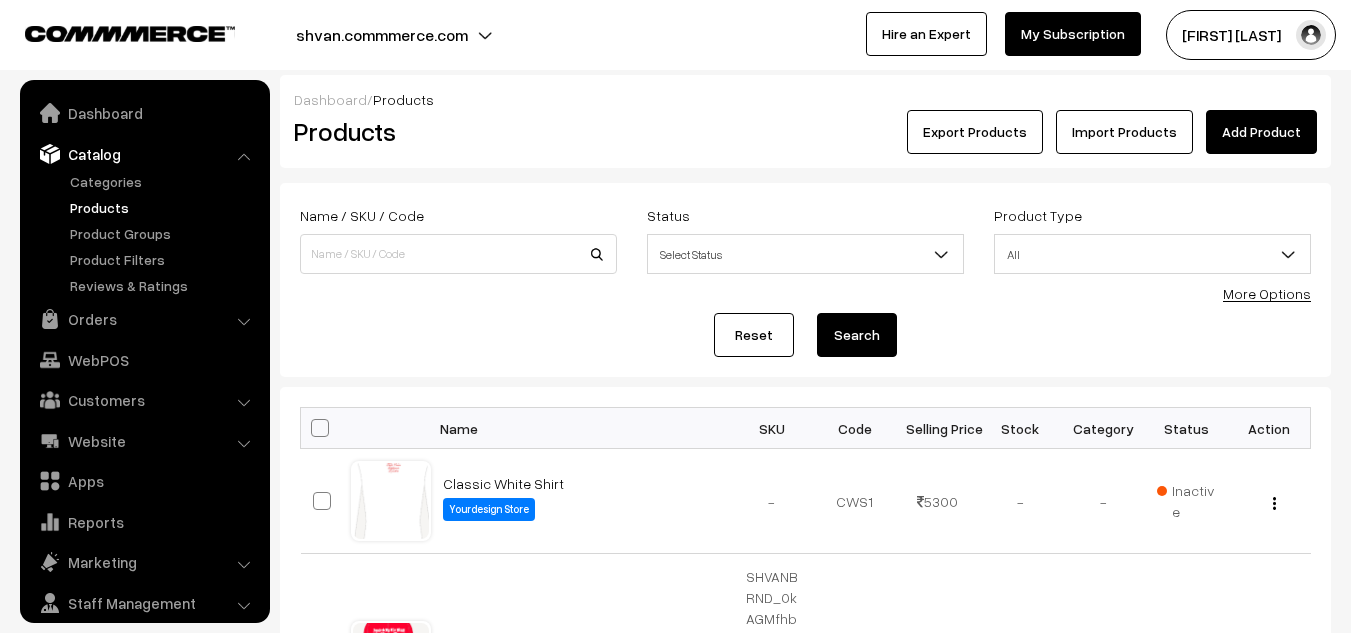 scroll, scrollTop: 0, scrollLeft: 0, axis: both 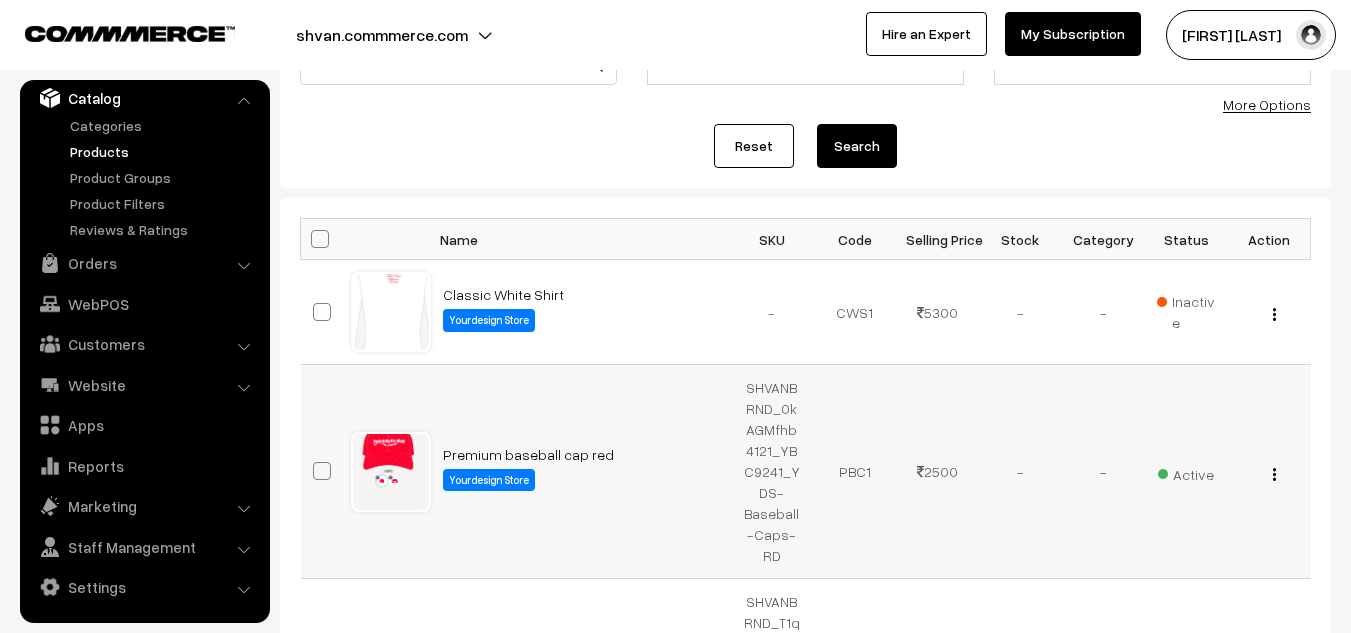 click on "Active" at bounding box center [1186, 472] 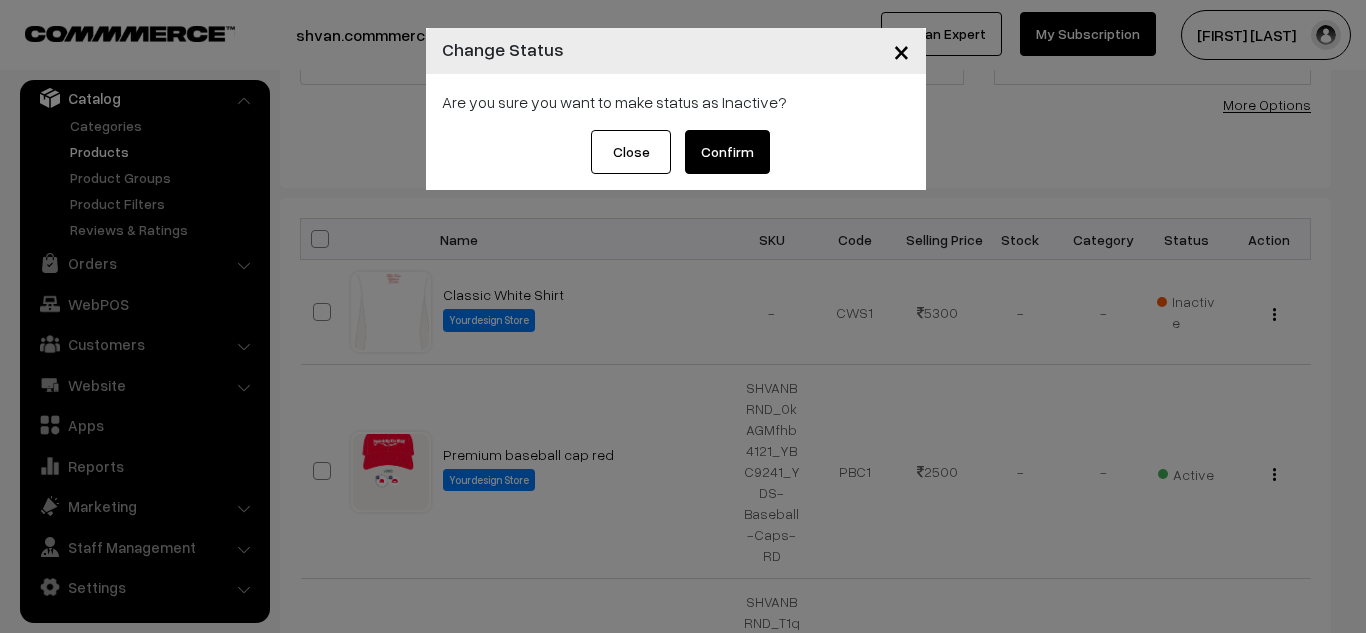 click on "Confirm" at bounding box center (727, 152) 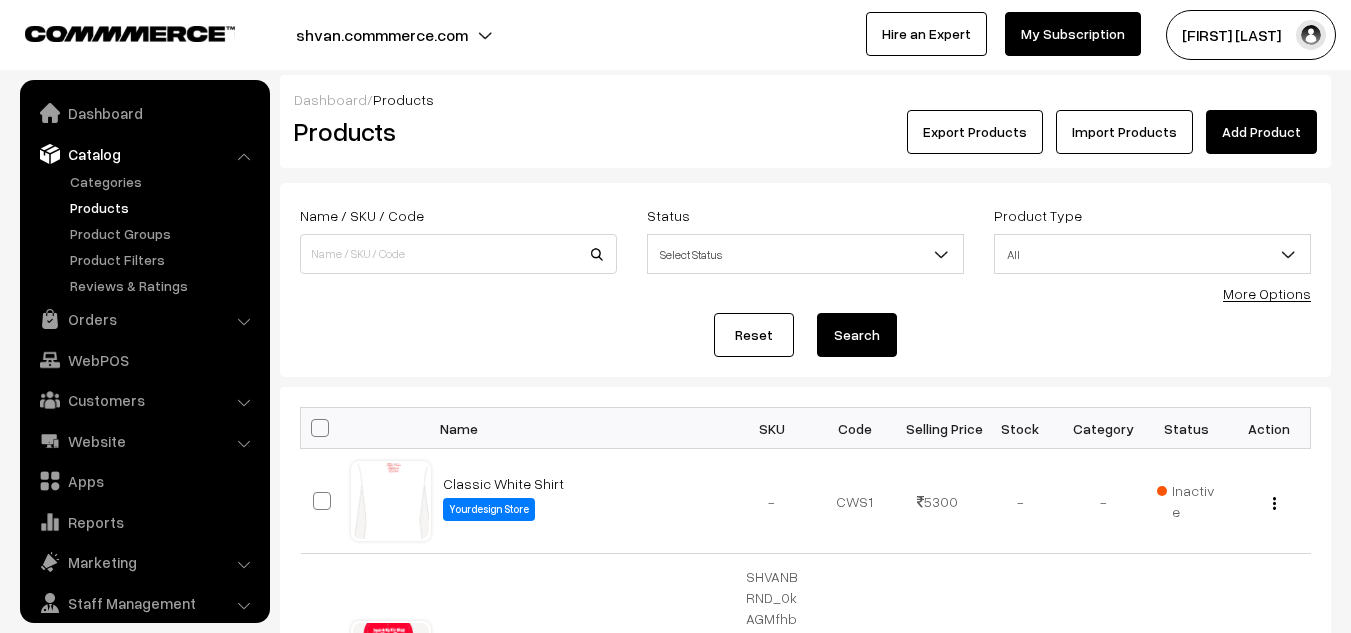 scroll, scrollTop: 456, scrollLeft: 0, axis: vertical 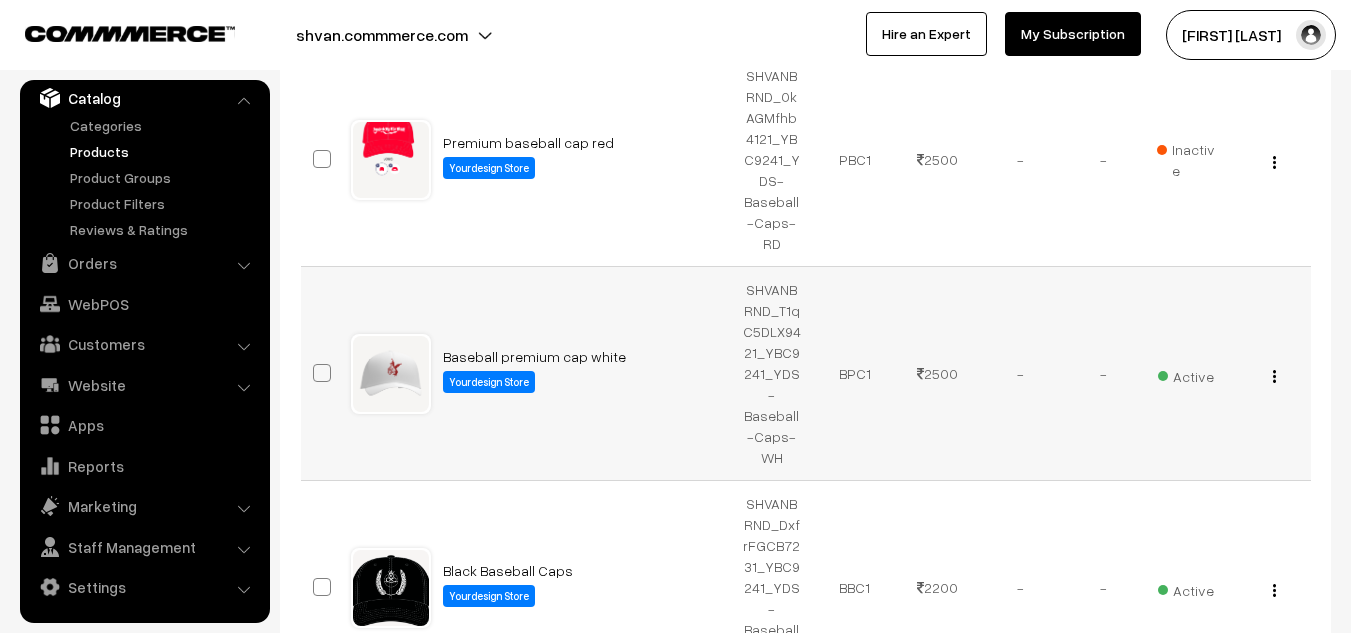 click on "Active" at bounding box center (1186, 374) 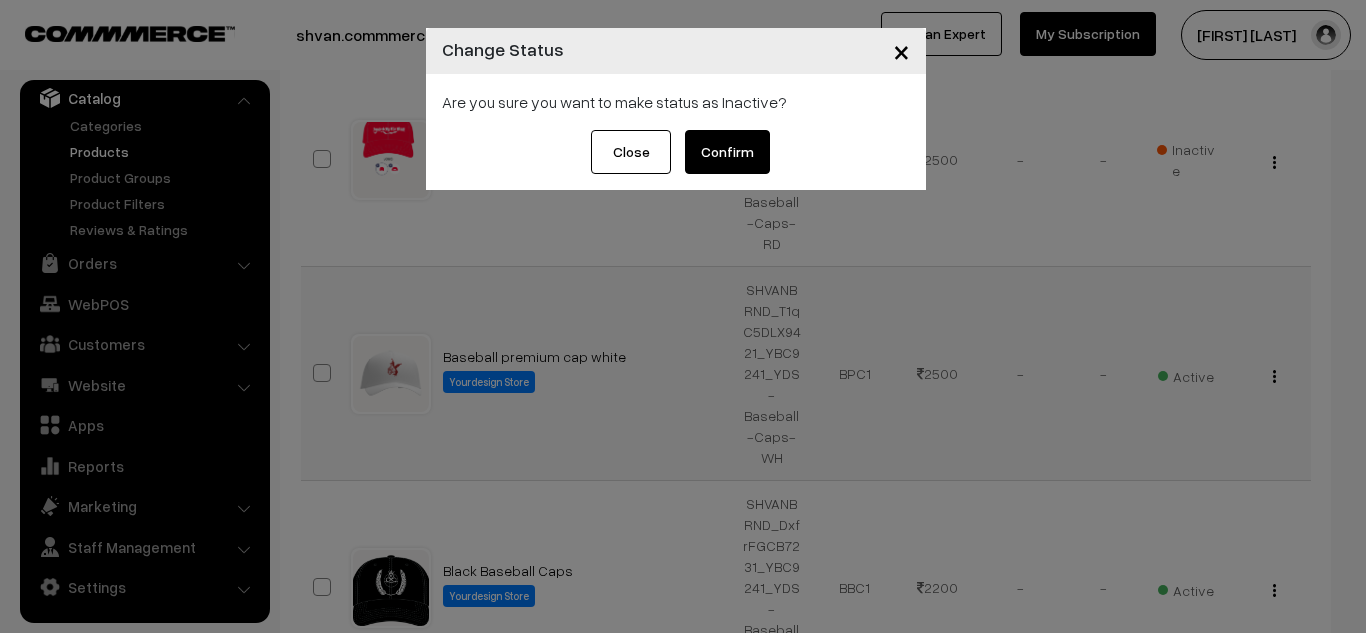 click on "×
Change Status
Are you sure you want to make status as Inactive?
Close
Confirm" at bounding box center (683, 316) 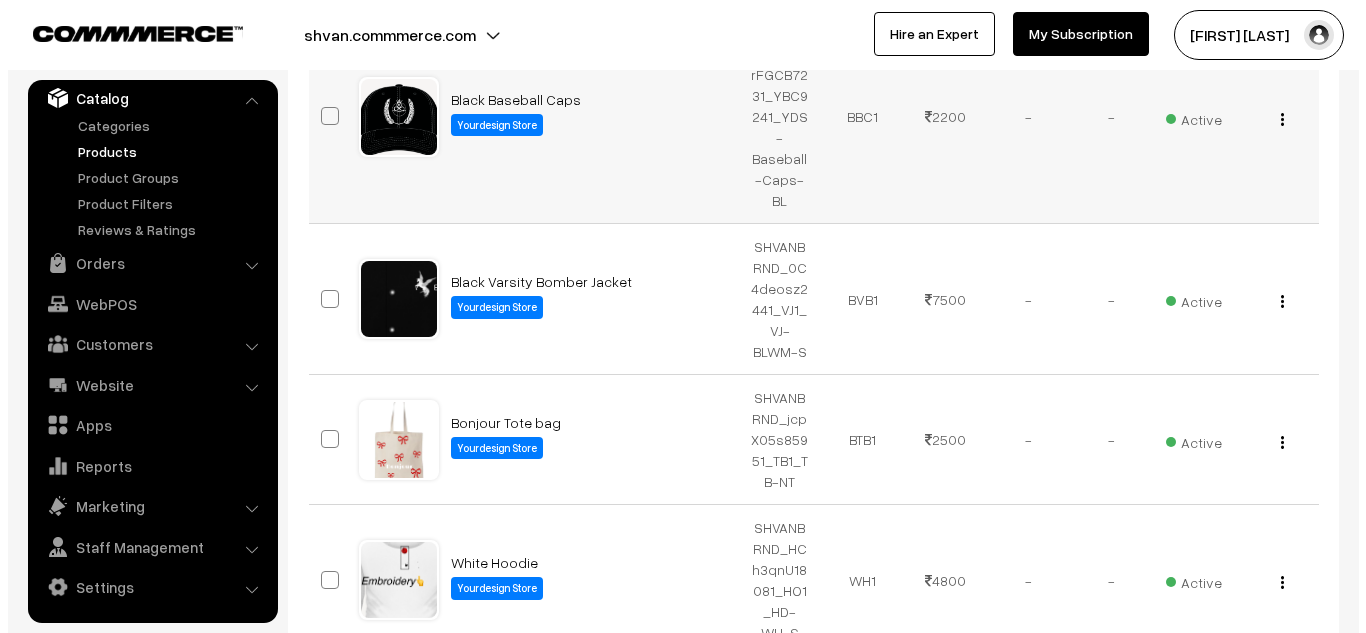 scroll, scrollTop: 973, scrollLeft: 0, axis: vertical 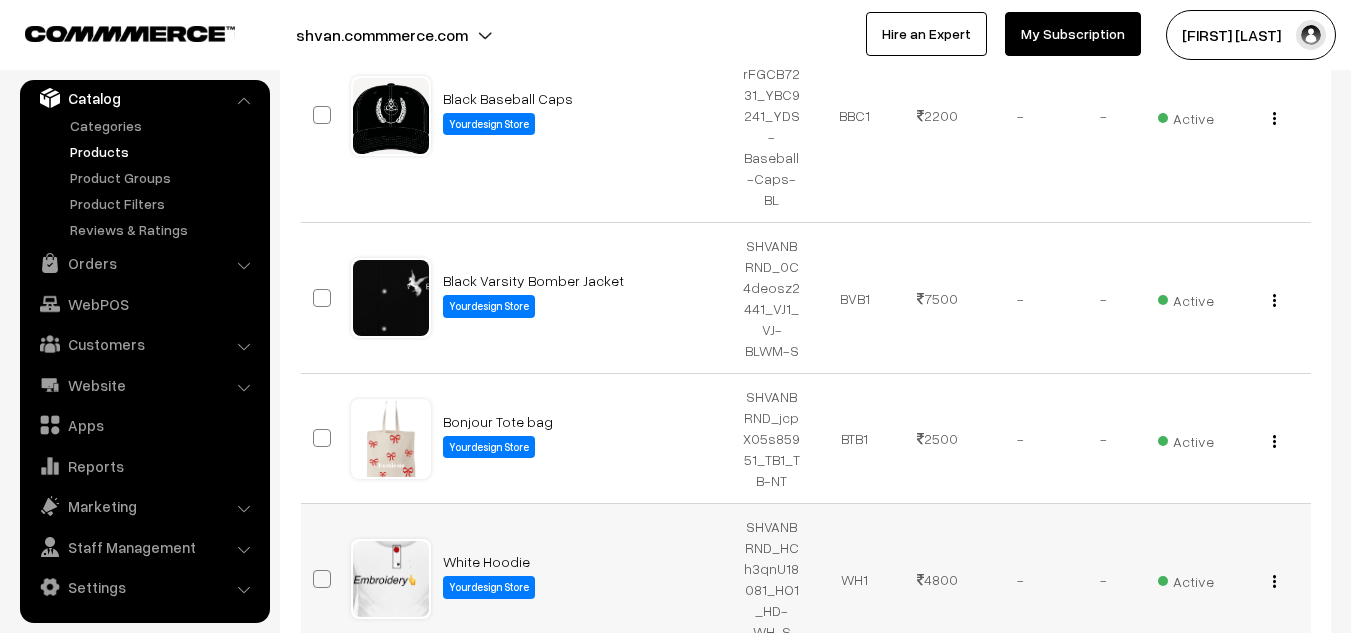 click on "Active" at bounding box center (1186, 579) 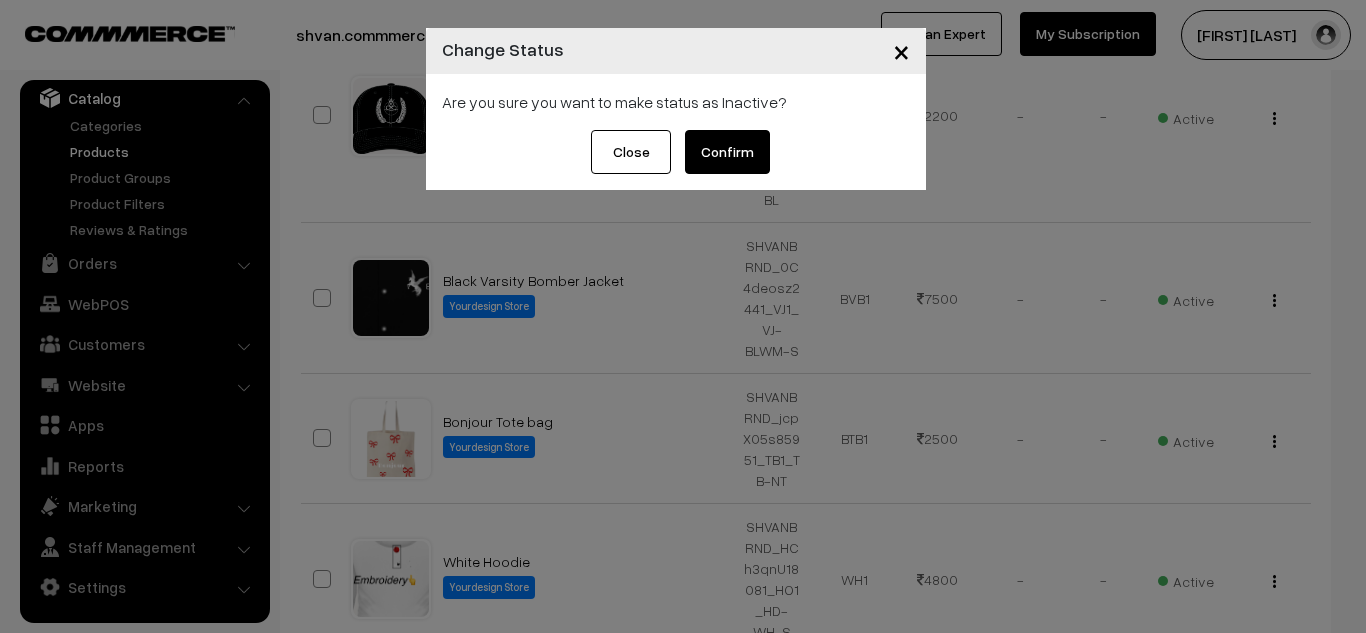 click on "Confirm" at bounding box center (727, 152) 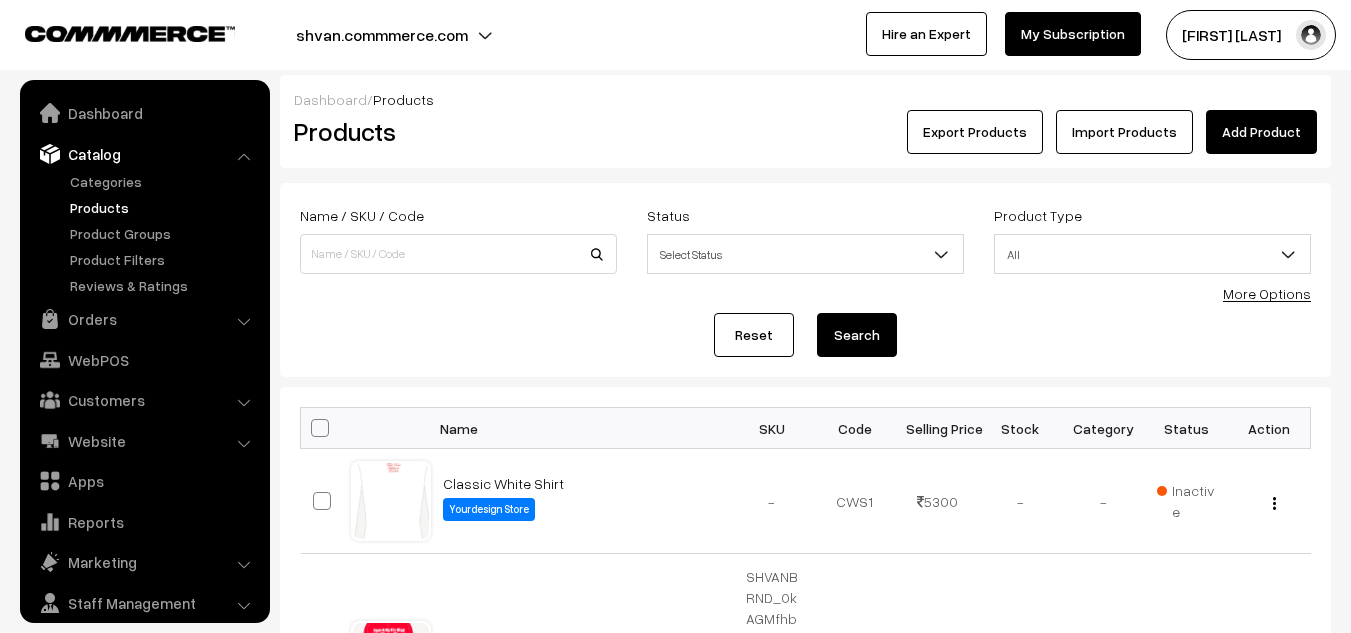 scroll, scrollTop: 973, scrollLeft: 0, axis: vertical 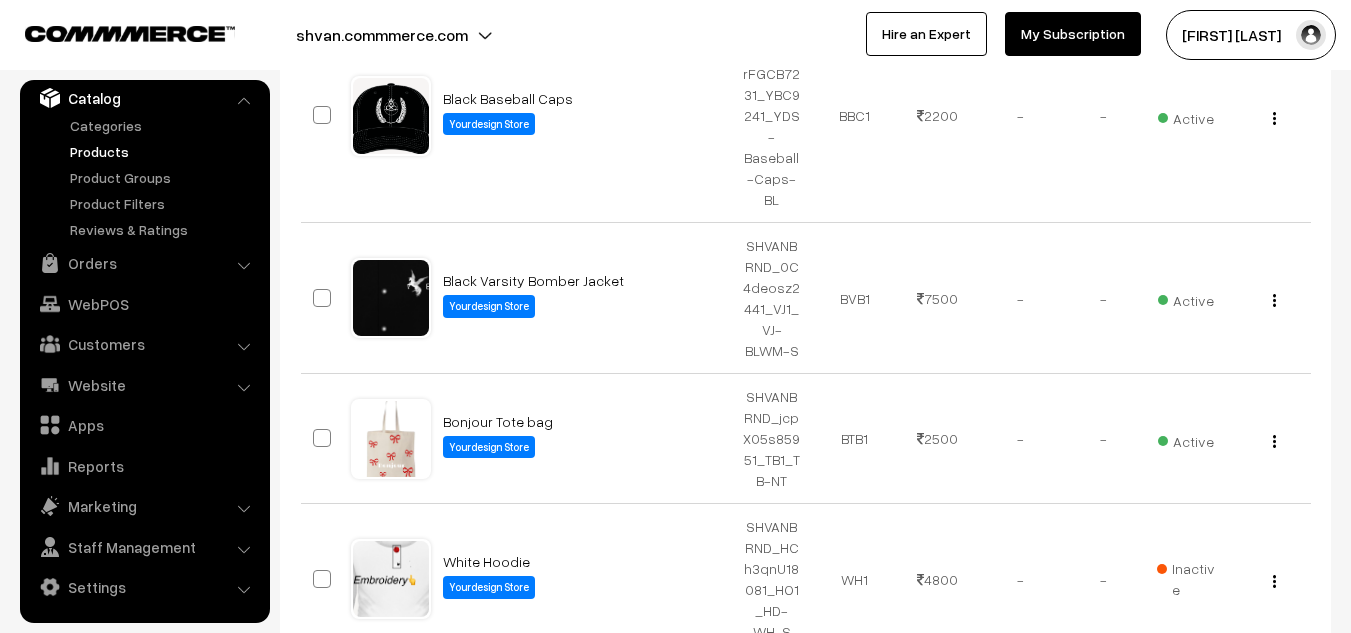 click on "Active" at bounding box center (1186, 720) 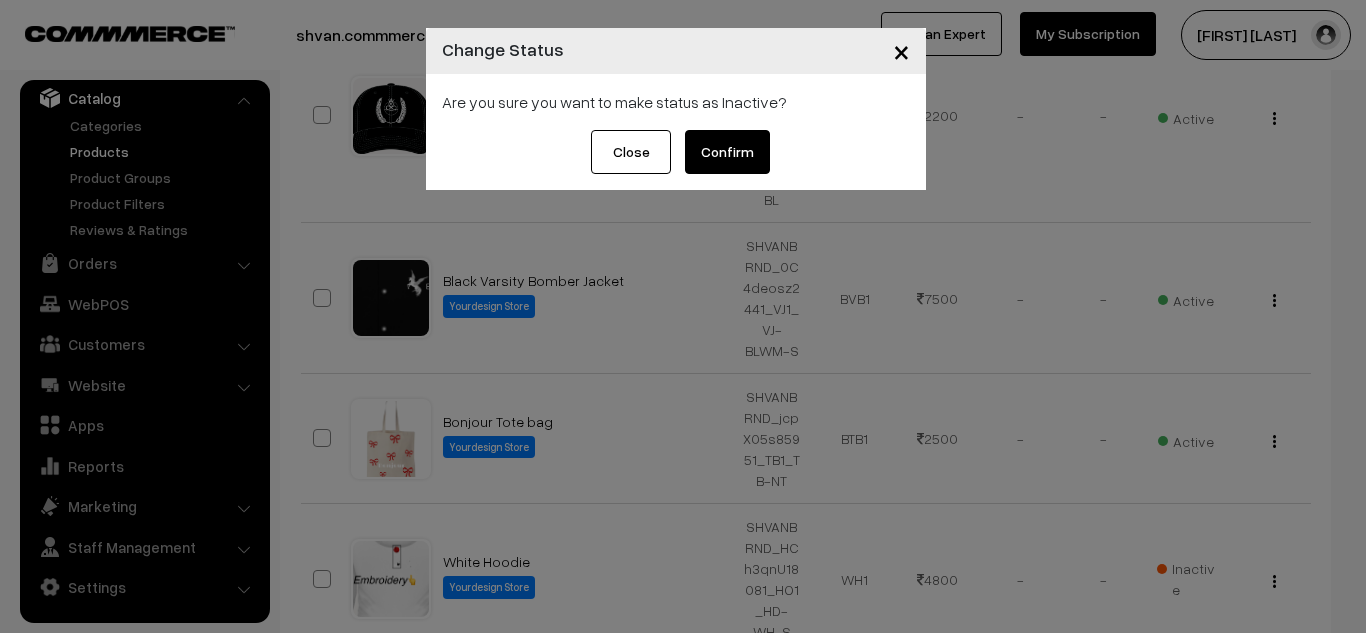 click on "Confirm" at bounding box center [727, 152] 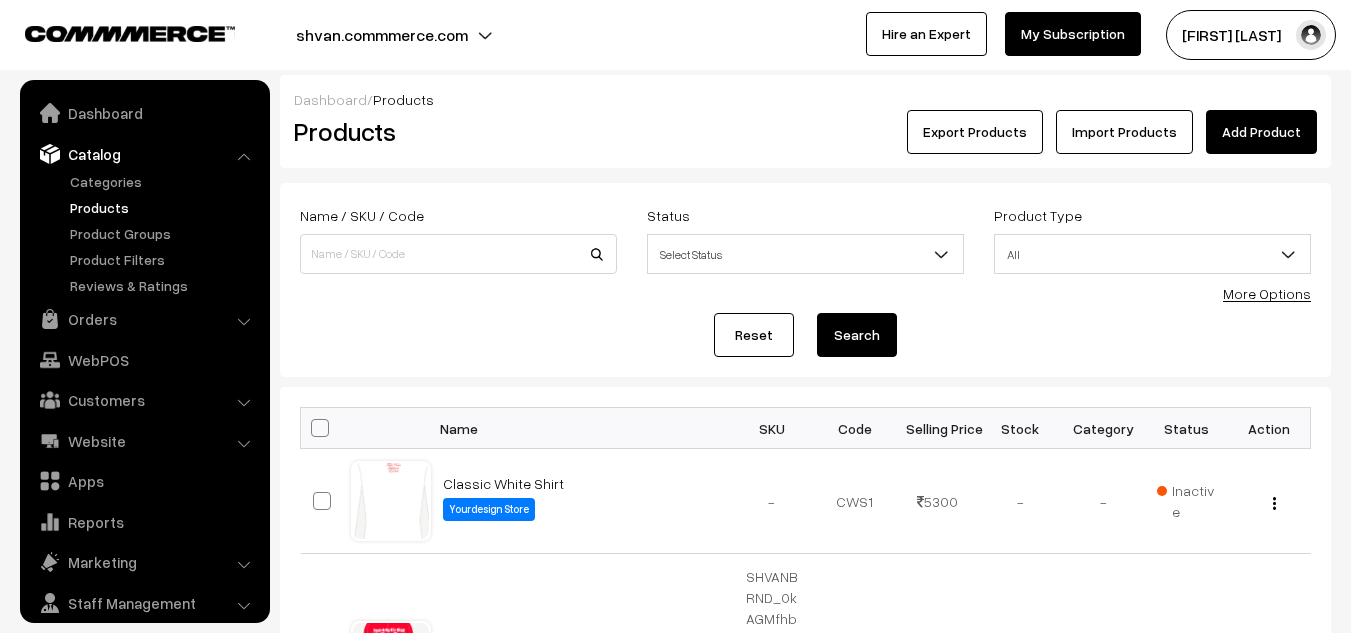 scroll, scrollTop: 973, scrollLeft: 0, axis: vertical 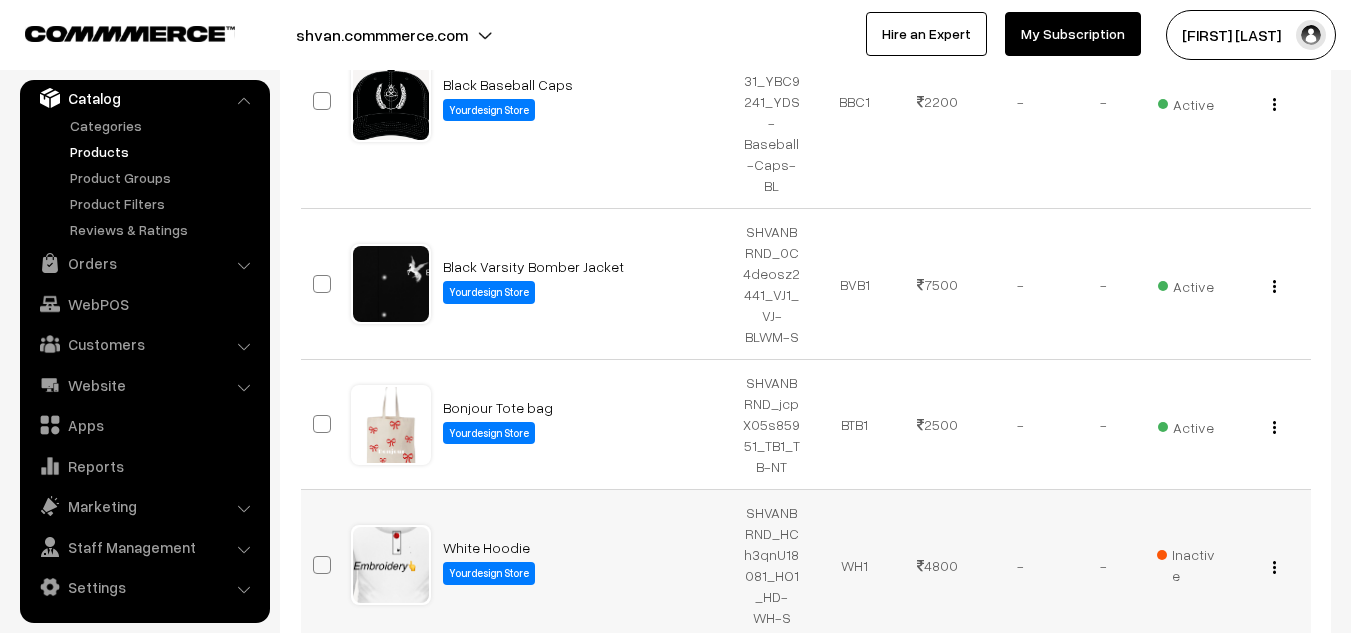 click at bounding box center [1274, 567] 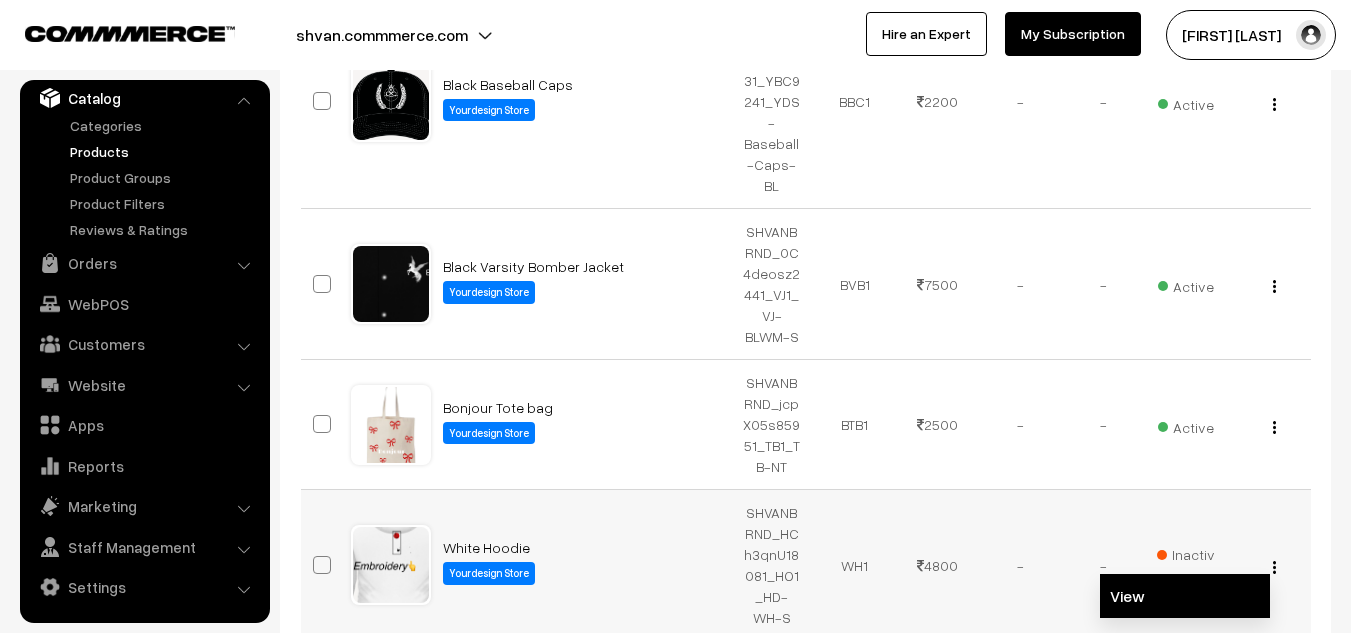 click on "View" at bounding box center (1185, 596) 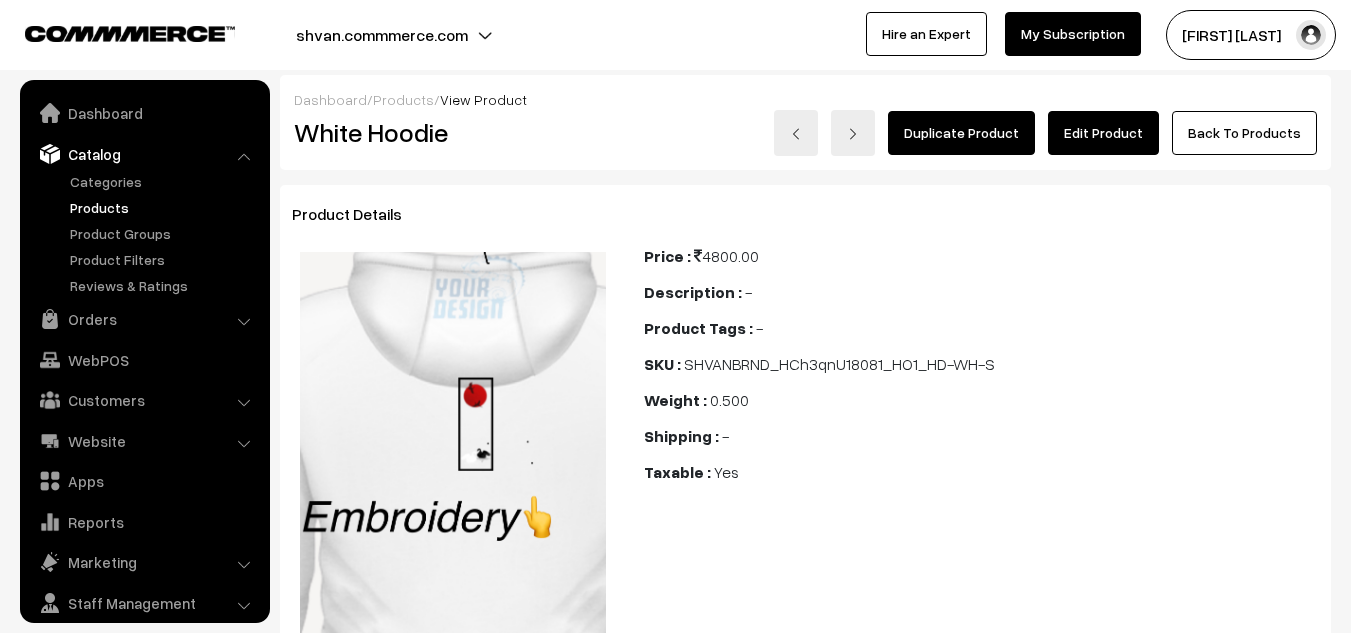 scroll, scrollTop: 0, scrollLeft: 0, axis: both 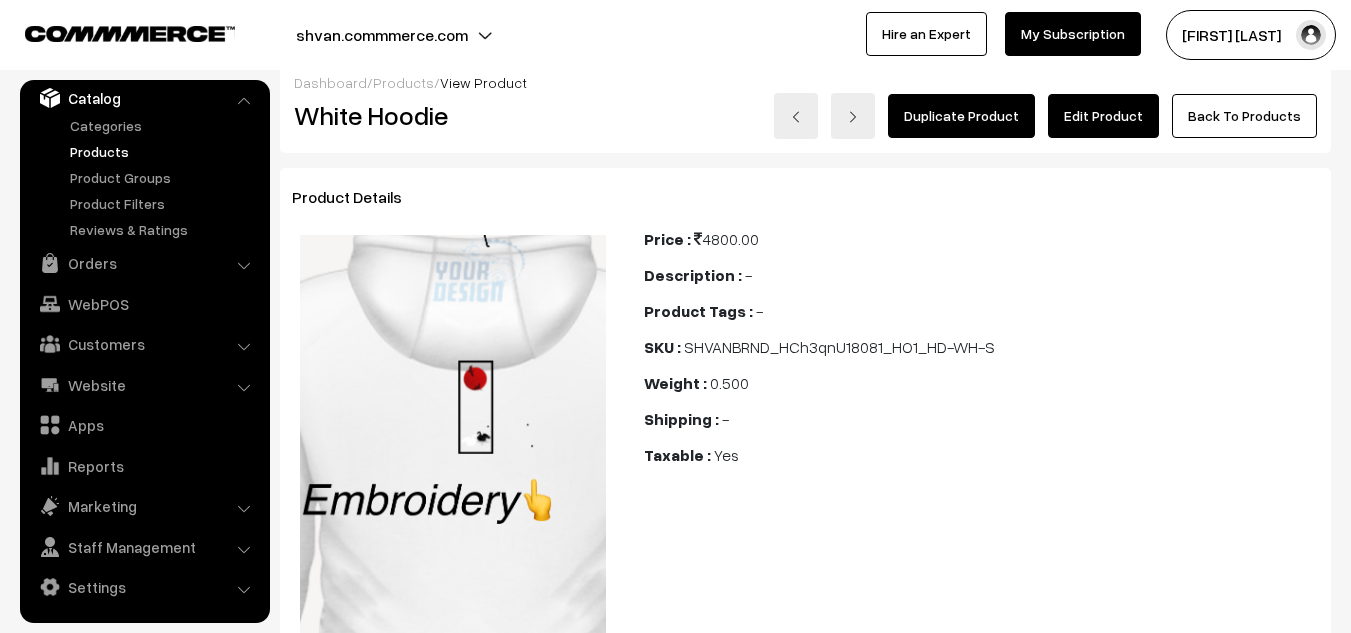 click on "Edit Product" at bounding box center [1103, 116] 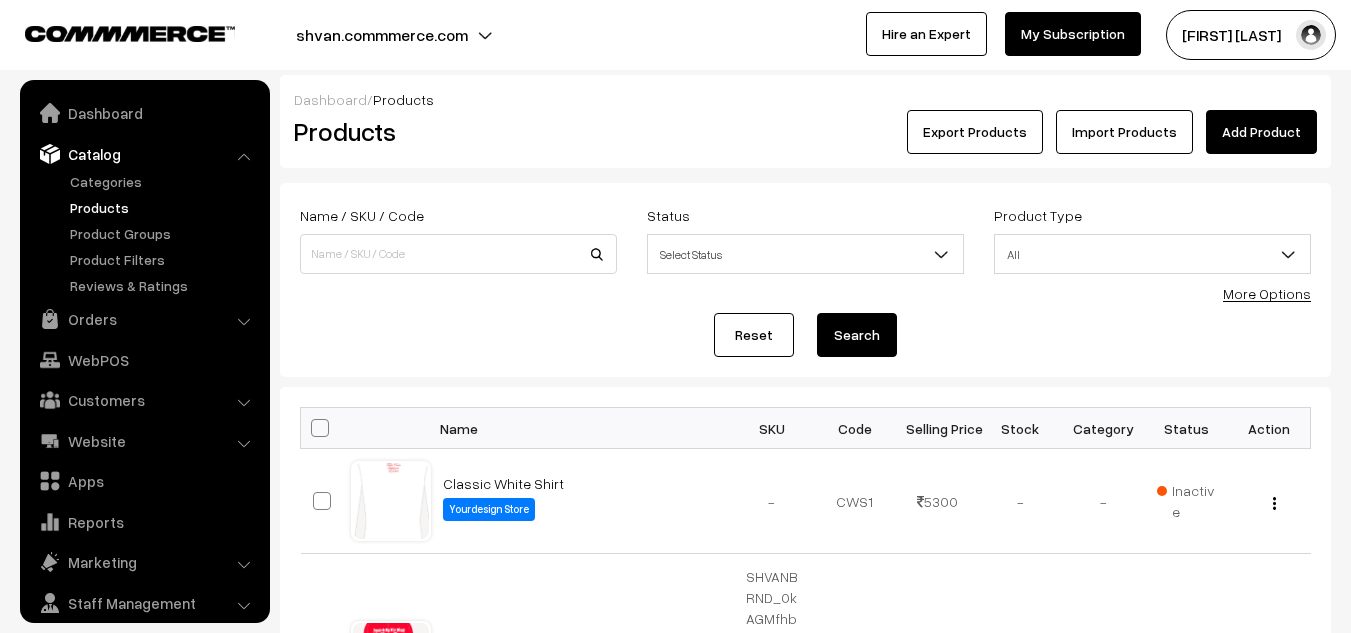 scroll, scrollTop: 0, scrollLeft: 0, axis: both 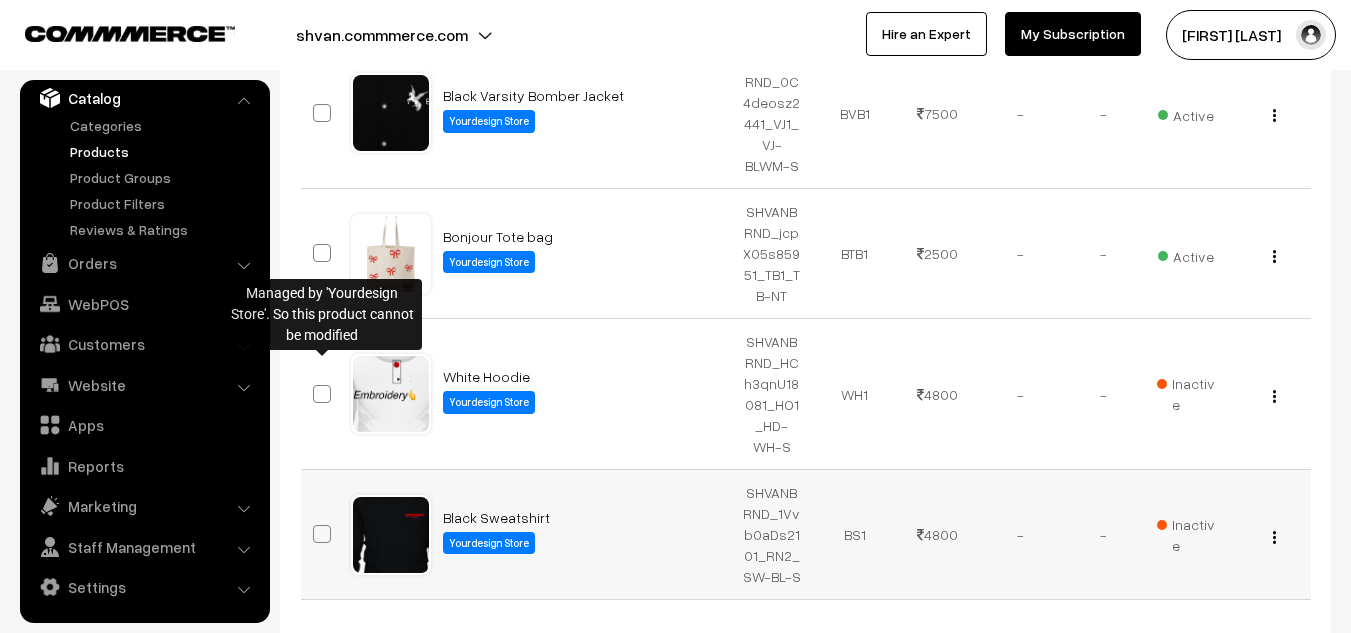 click at bounding box center (322, 534) 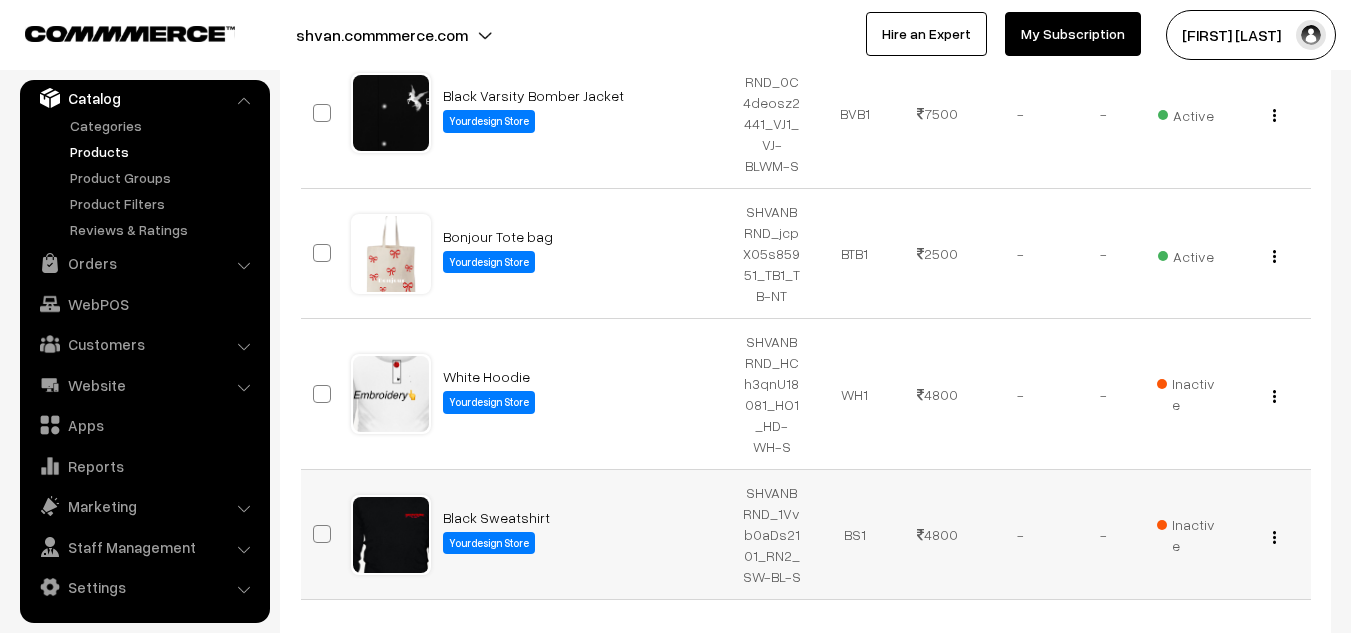 click on "View" at bounding box center (1269, 535) 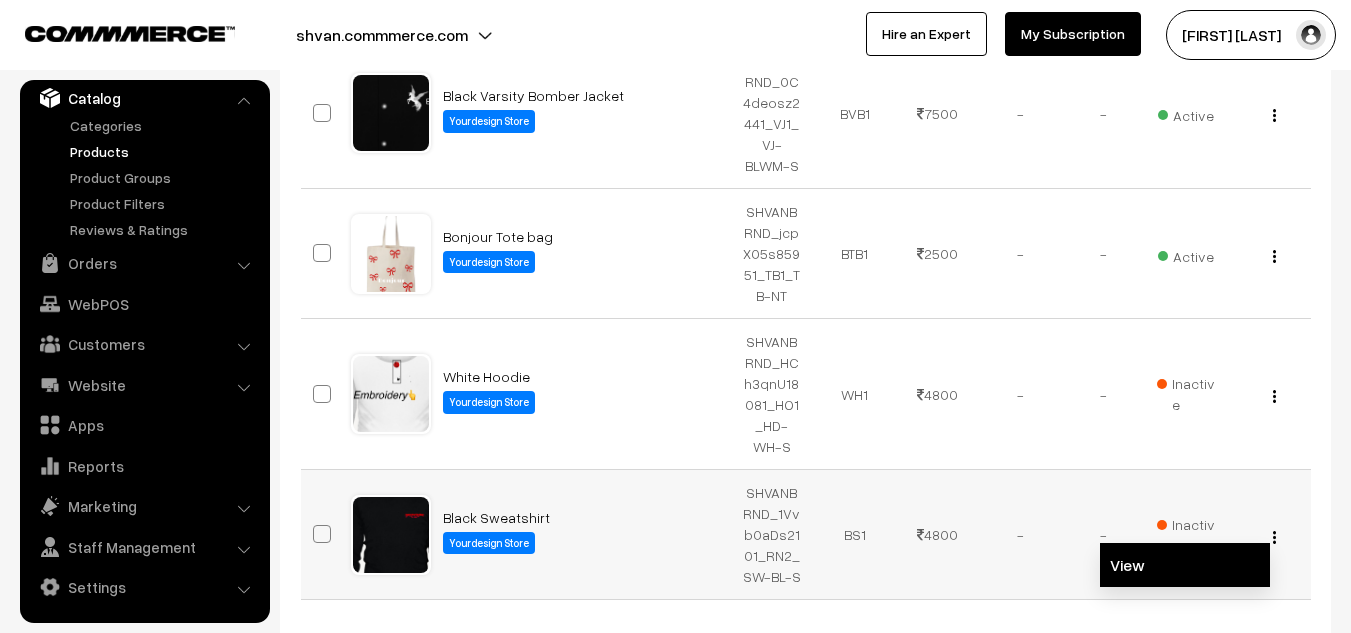 click on "View" at bounding box center (1185, 565) 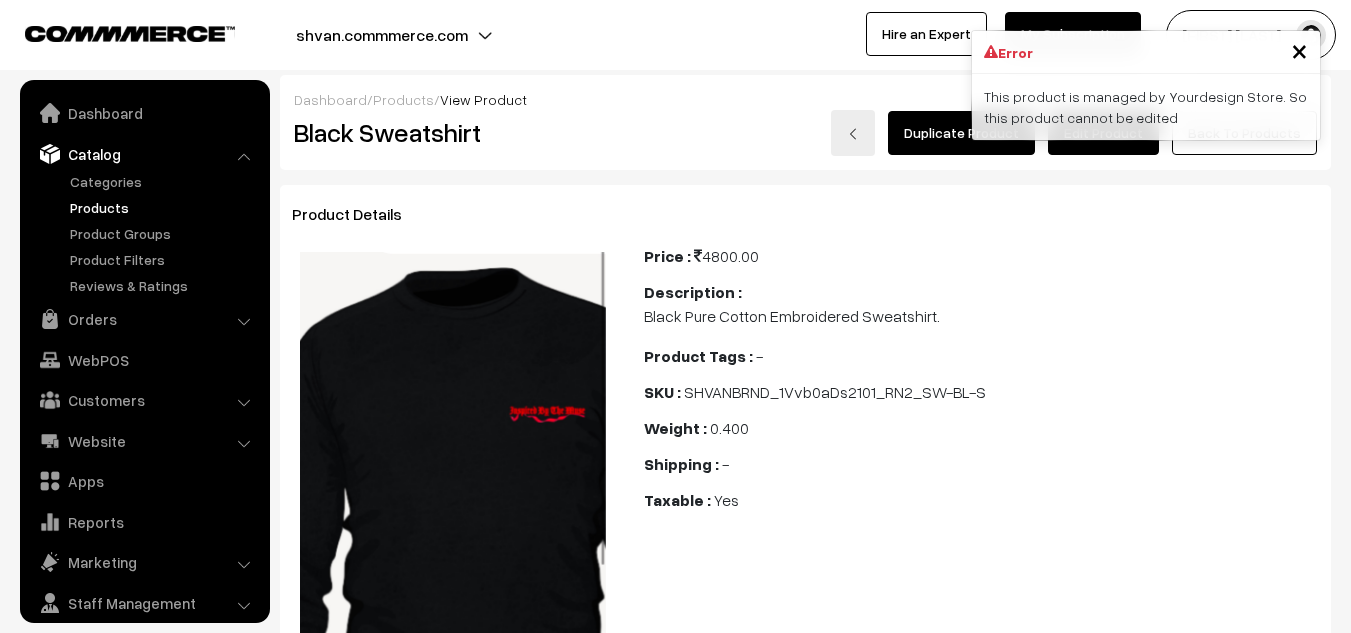 scroll, scrollTop: 0, scrollLeft: 0, axis: both 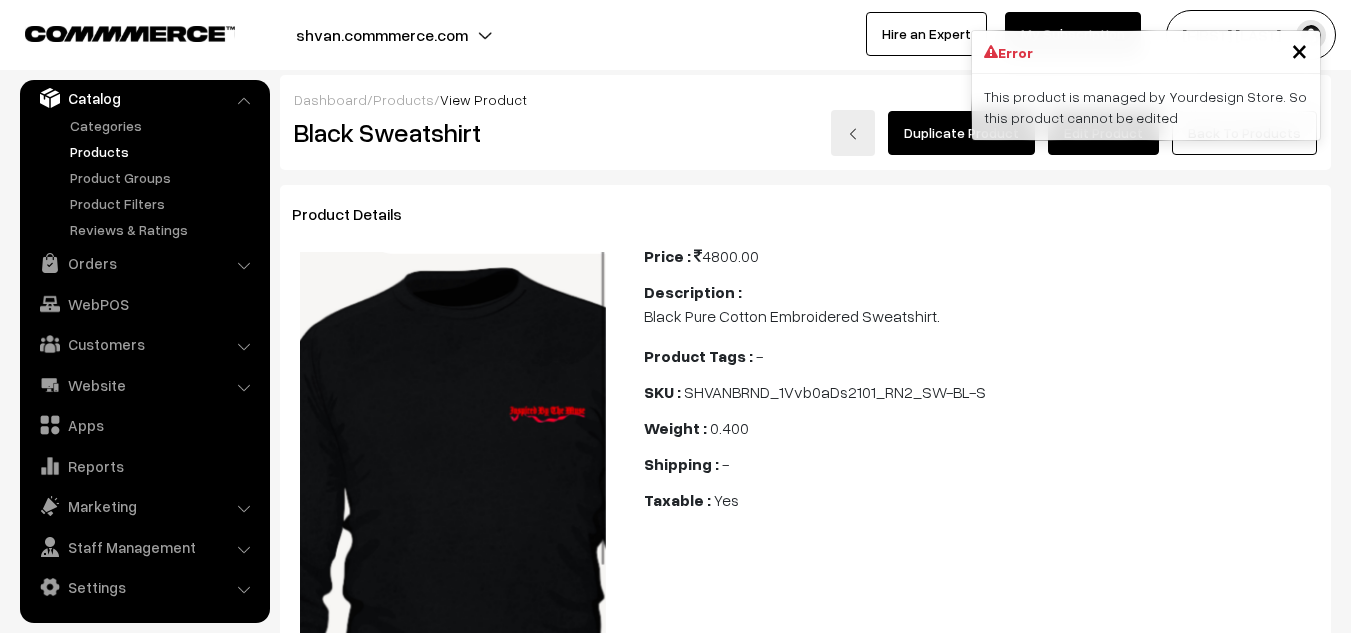 click on "×" at bounding box center [1299, 49] 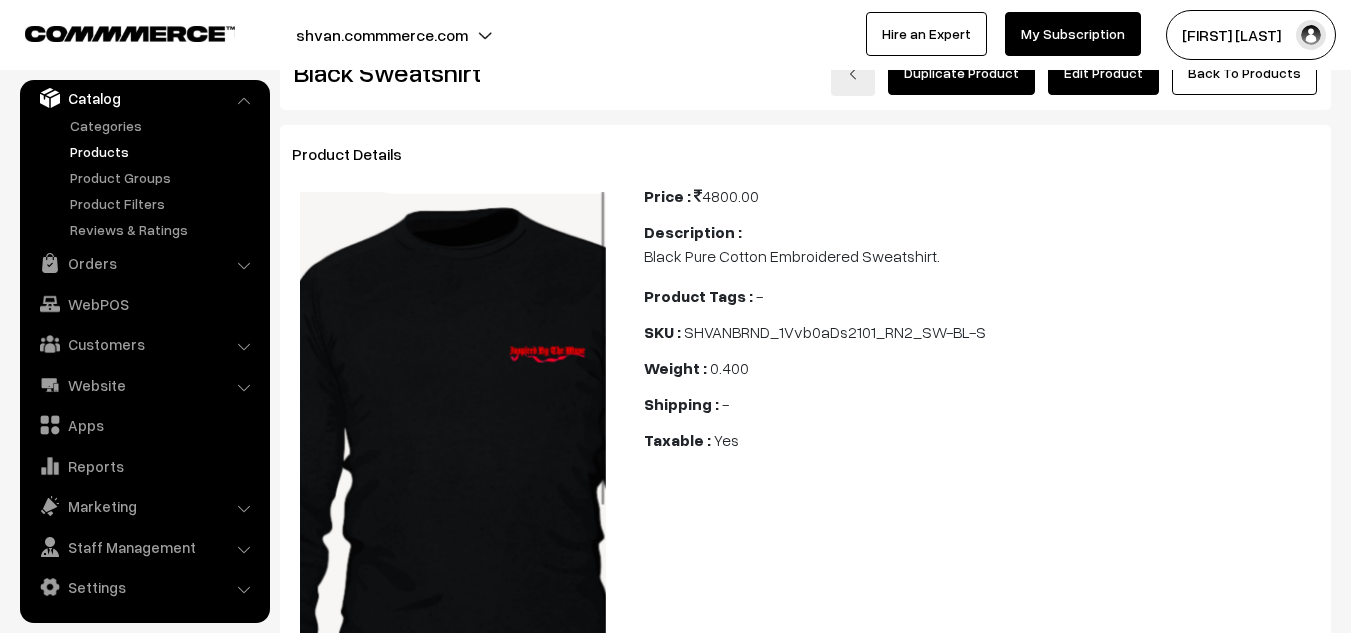 scroll, scrollTop: 0, scrollLeft: 0, axis: both 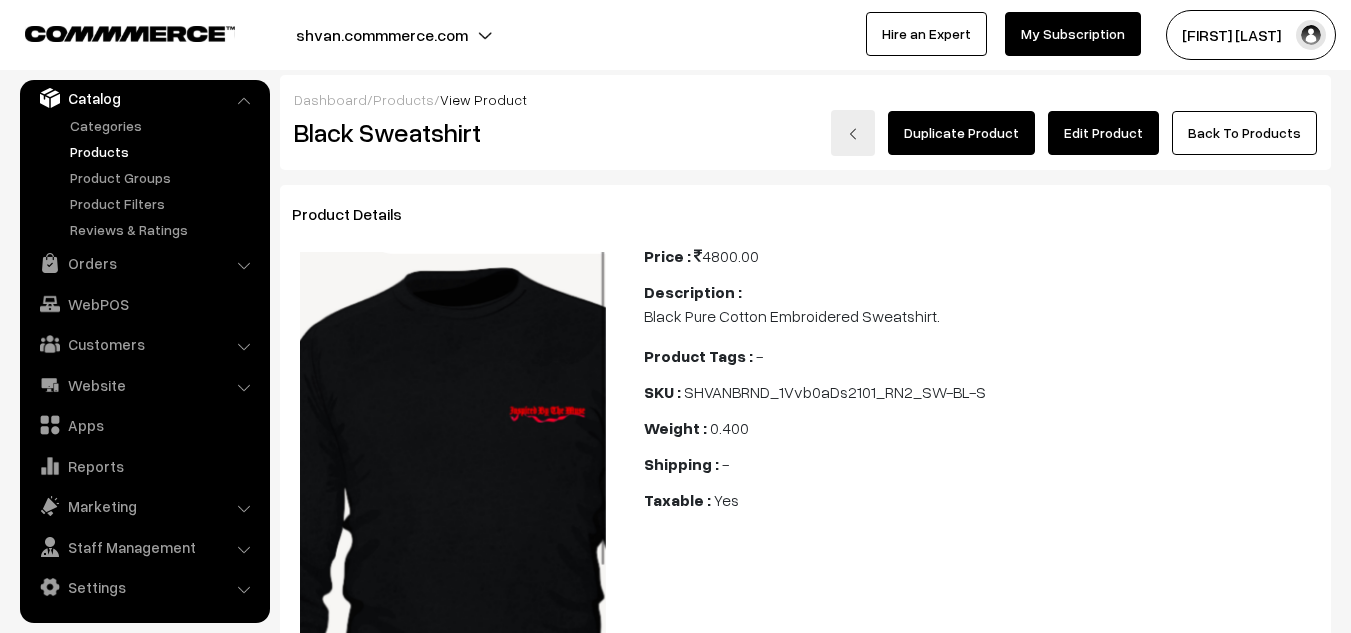 click on "Edit Product" at bounding box center [1103, 133] 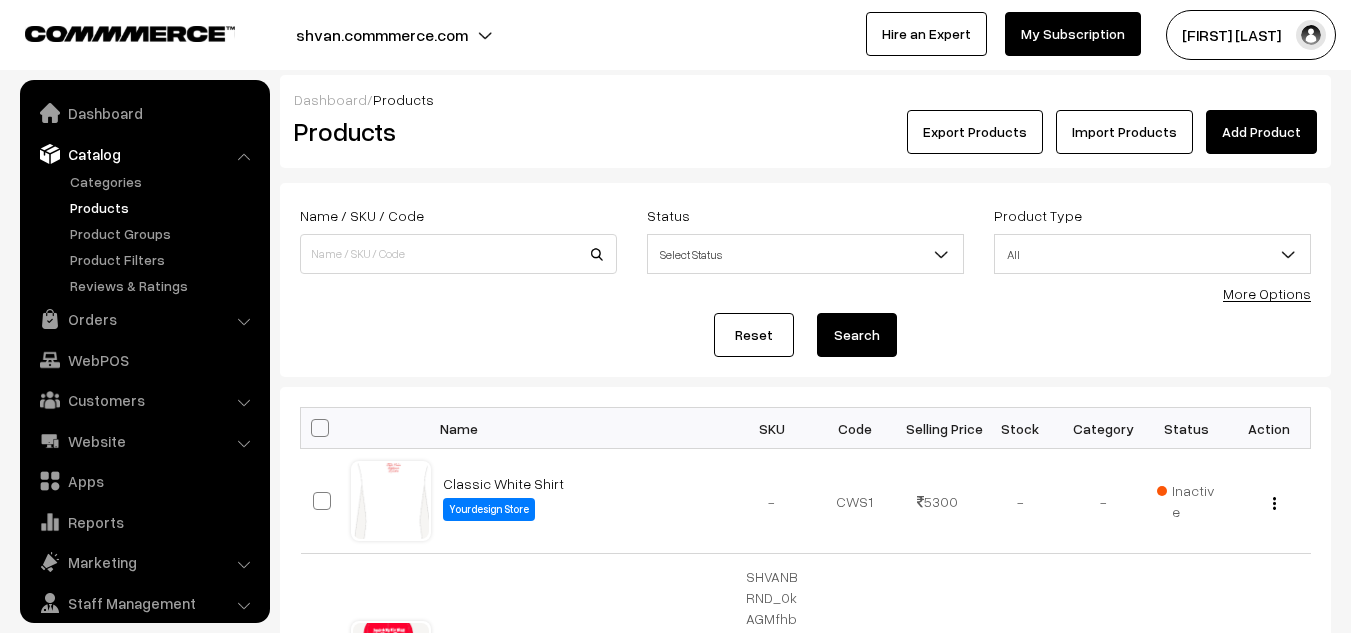 scroll, scrollTop: 0, scrollLeft: 0, axis: both 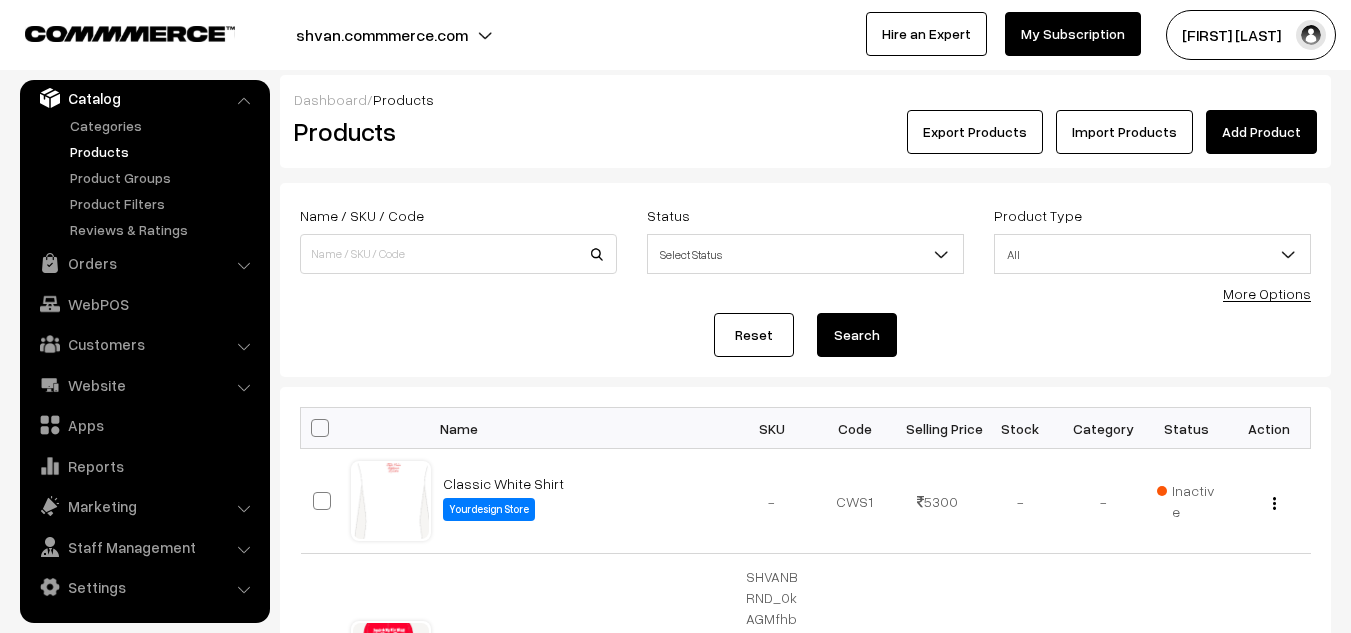 click on "Shivangi Singh" at bounding box center [1251, 35] 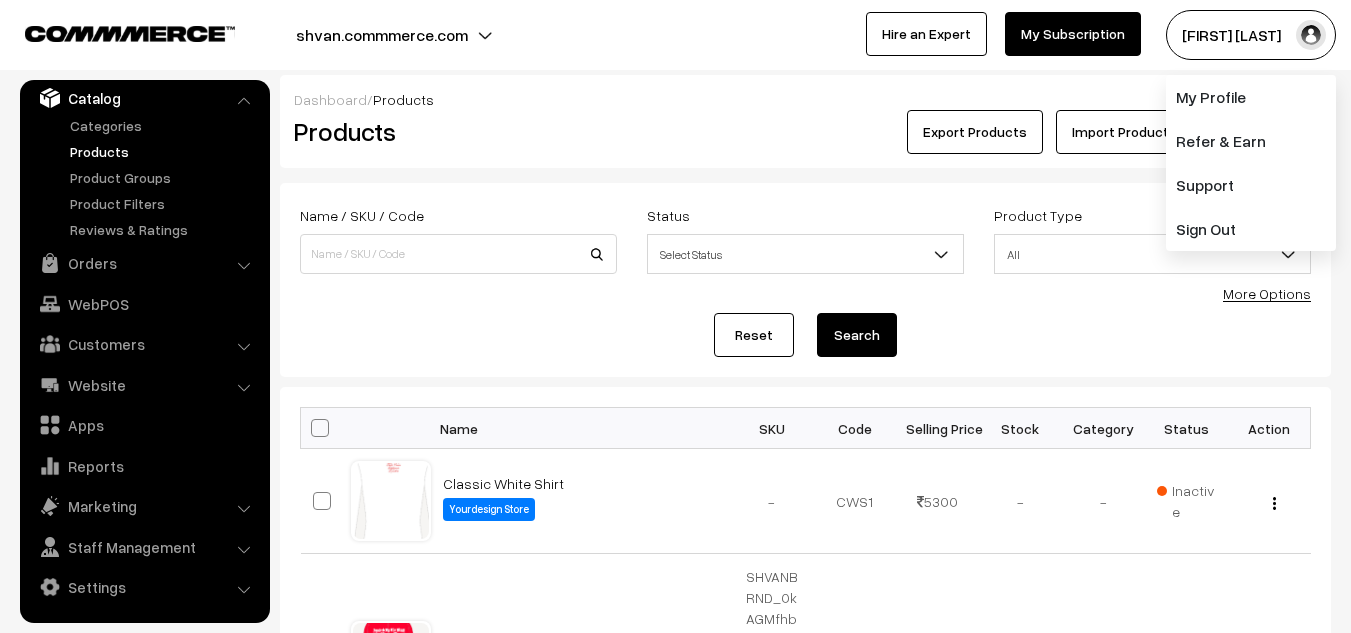 click at bounding box center (1311, 35) 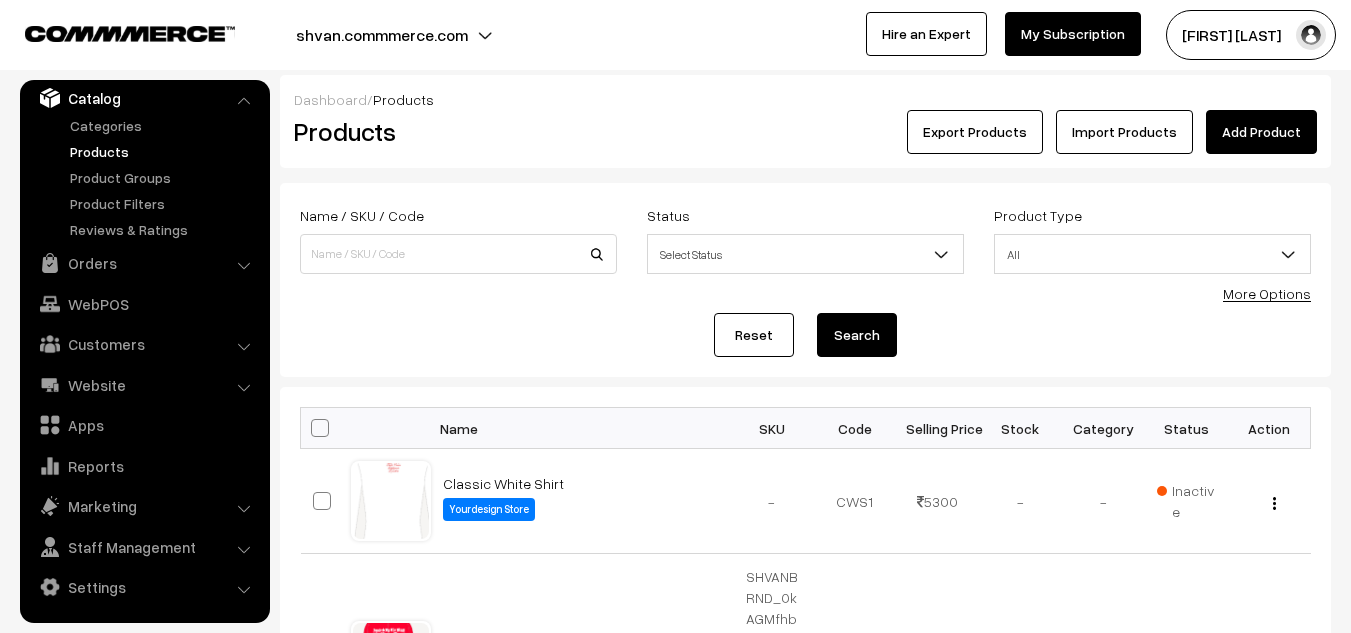 click at bounding box center [1311, 35] 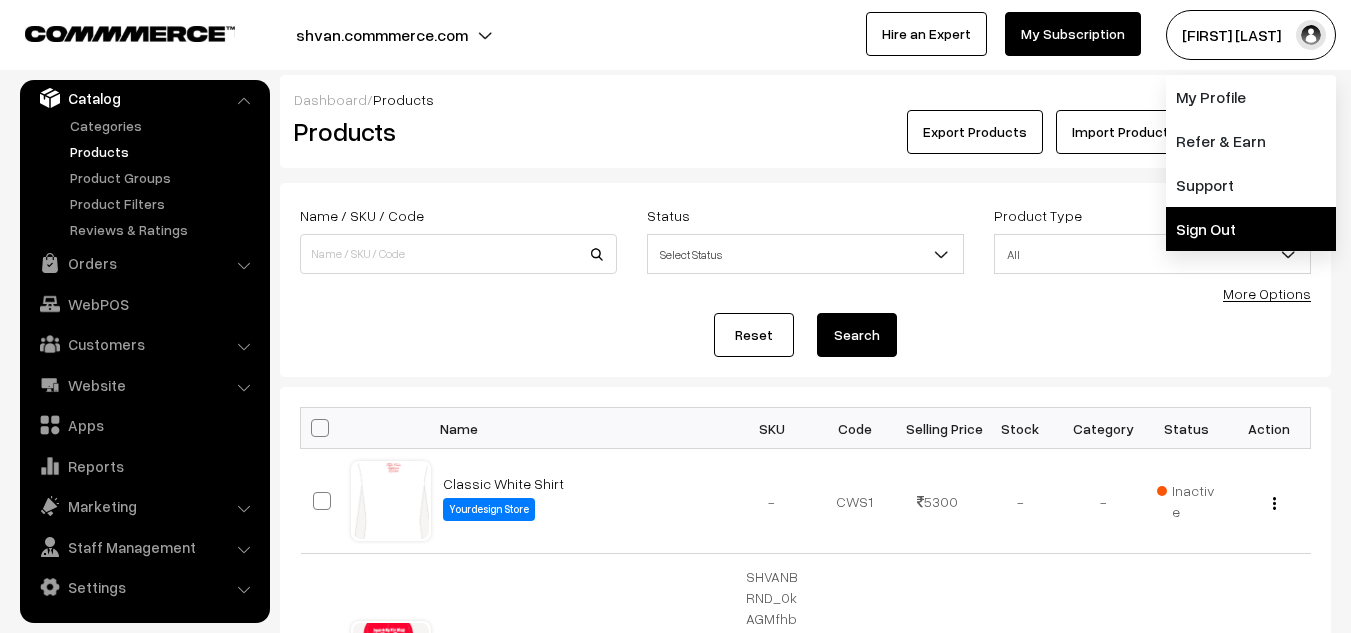 click on "Sign Out" at bounding box center [1251, 229] 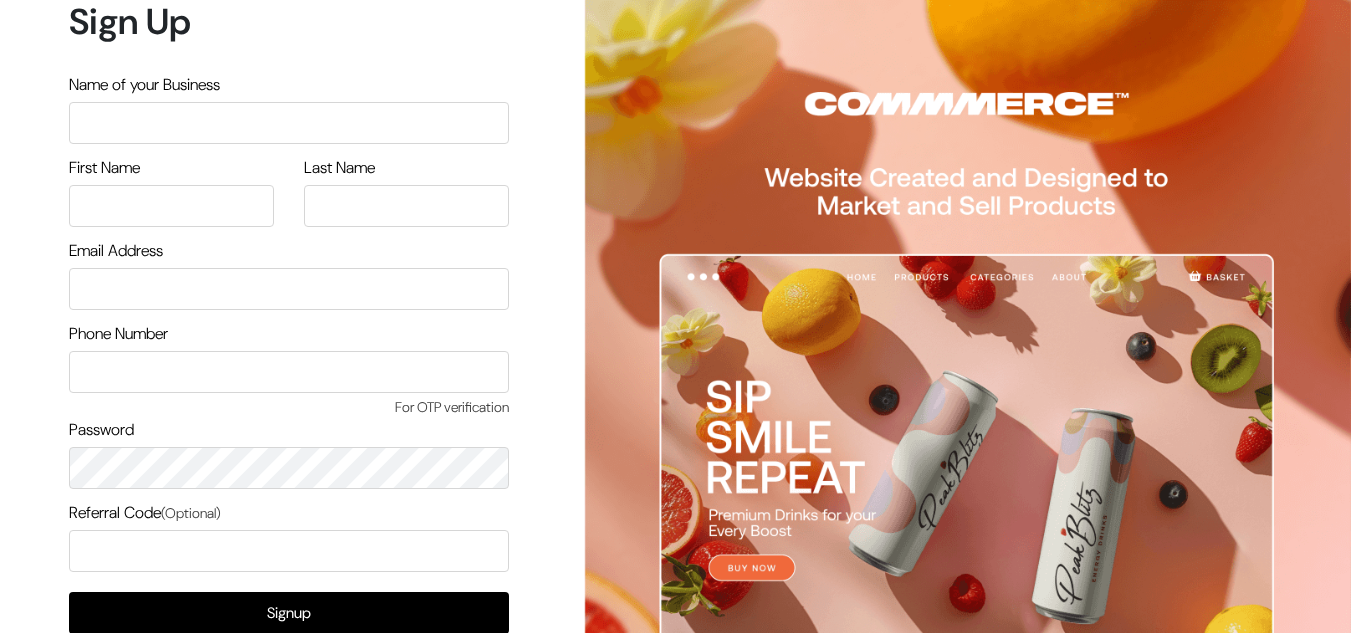 scroll, scrollTop: 0, scrollLeft: 0, axis: both 